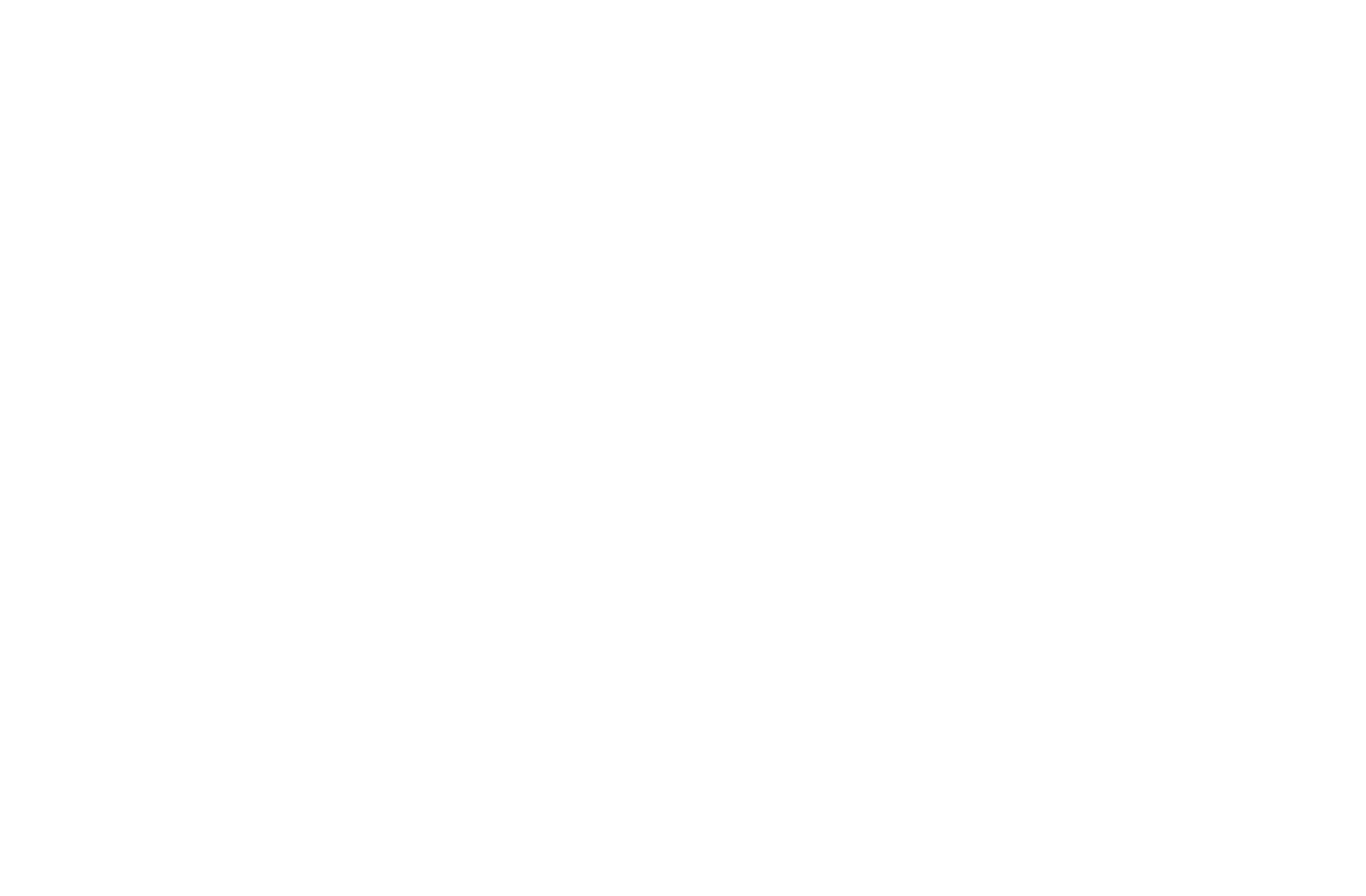 scroll, scrollTop: 0, scrollLeft: 0, axis: both 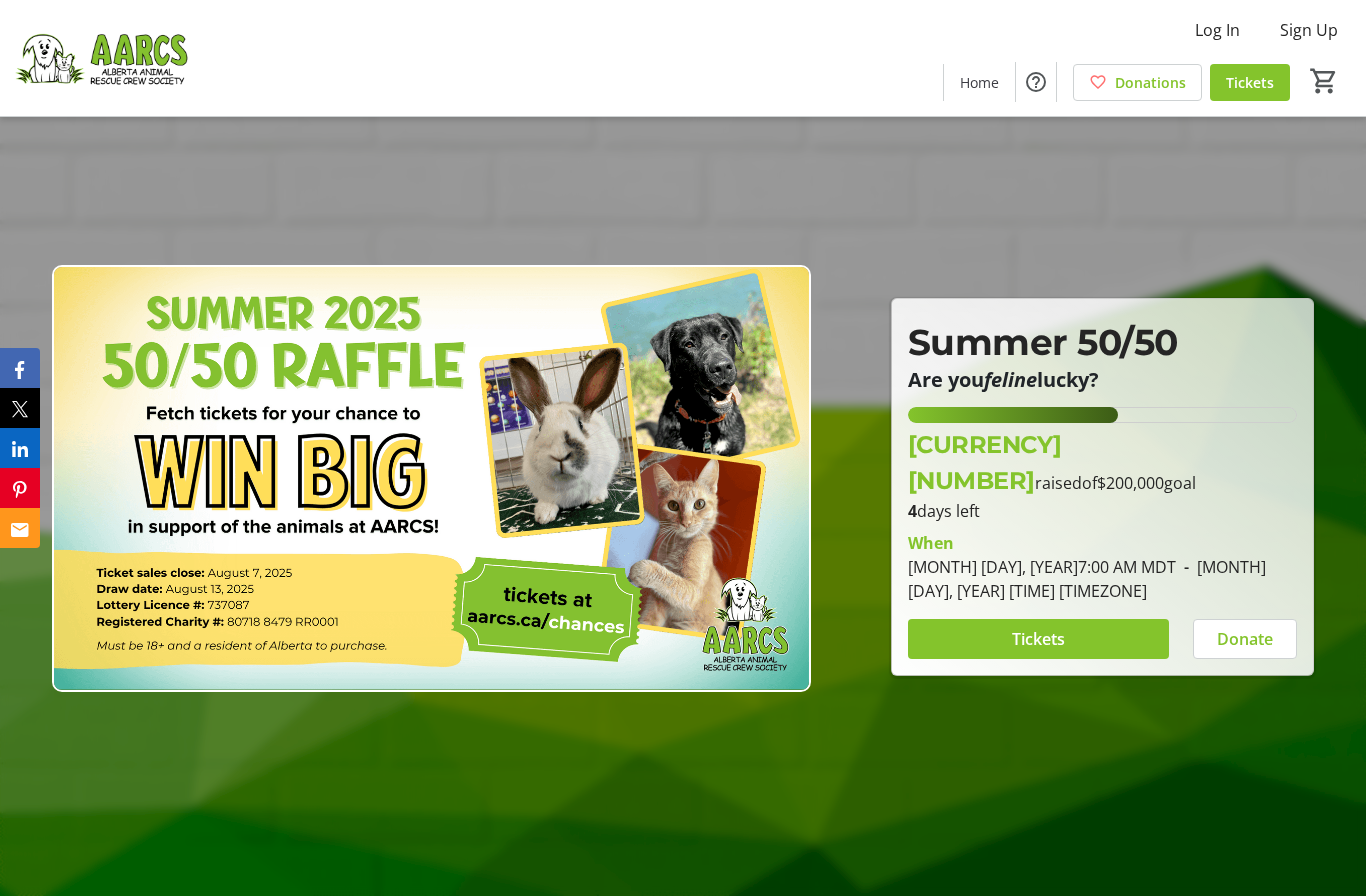 click on "Tickets" at bounding box center [1038, 639] 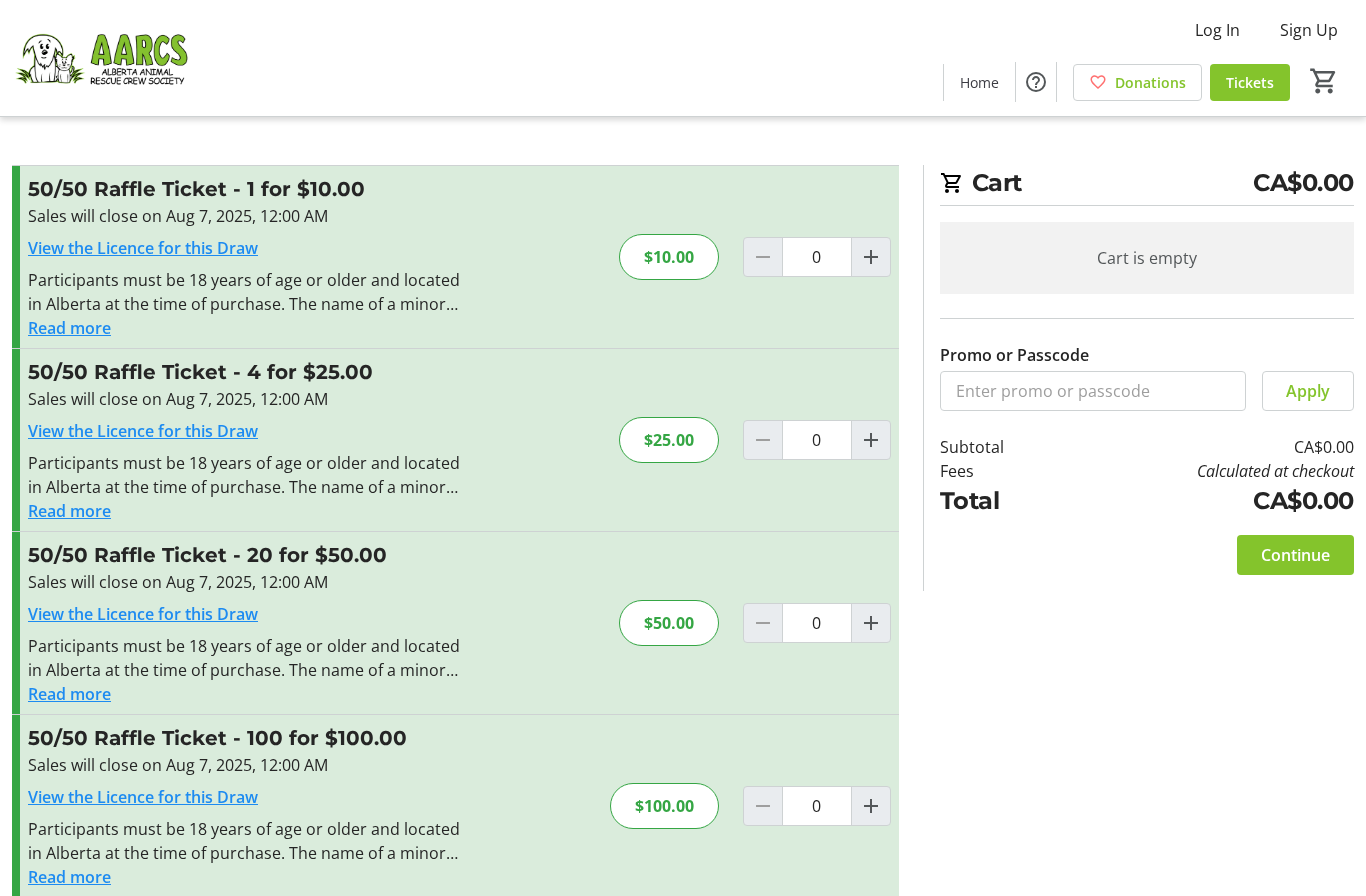 click 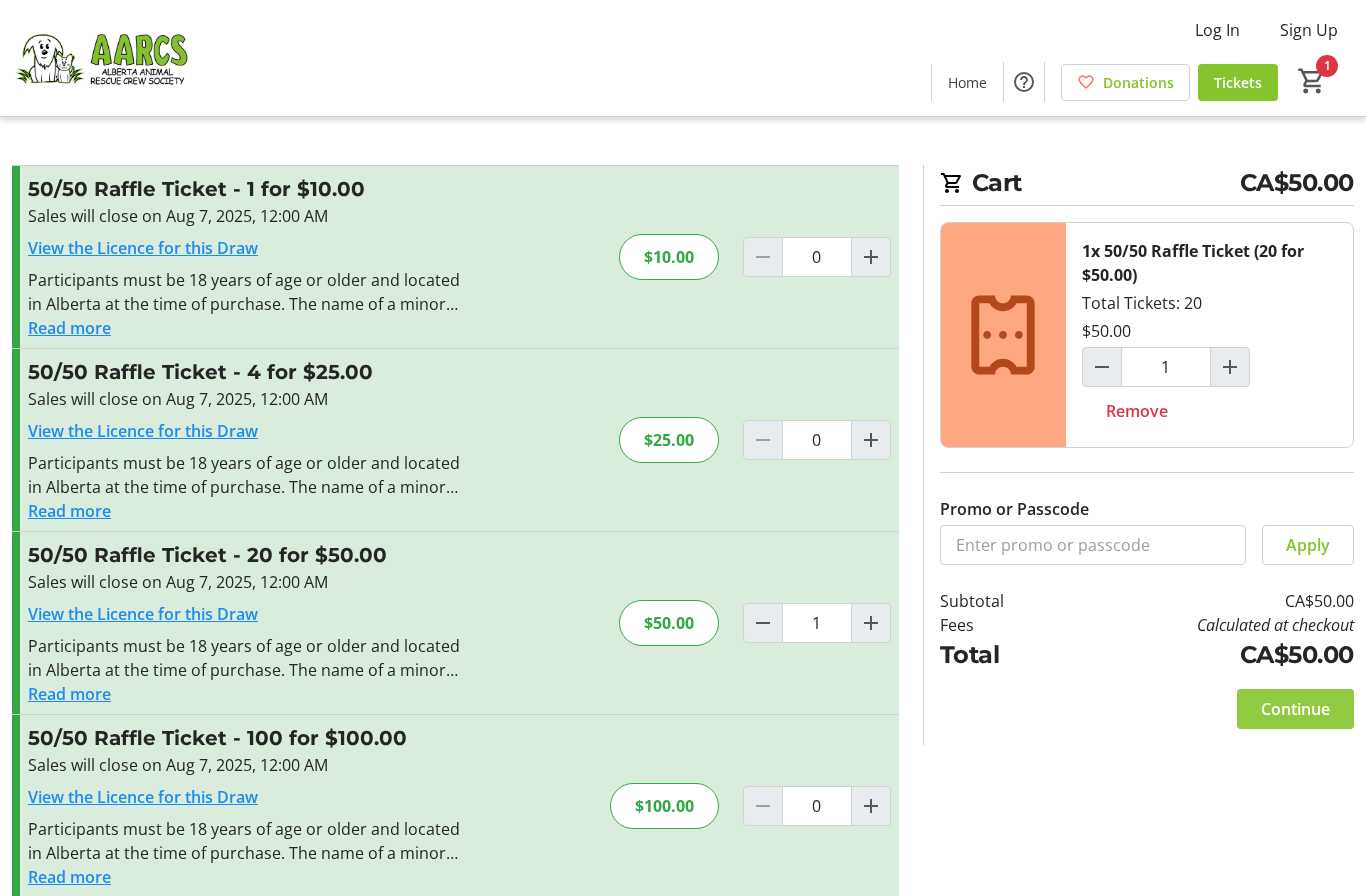 click on "Continue" 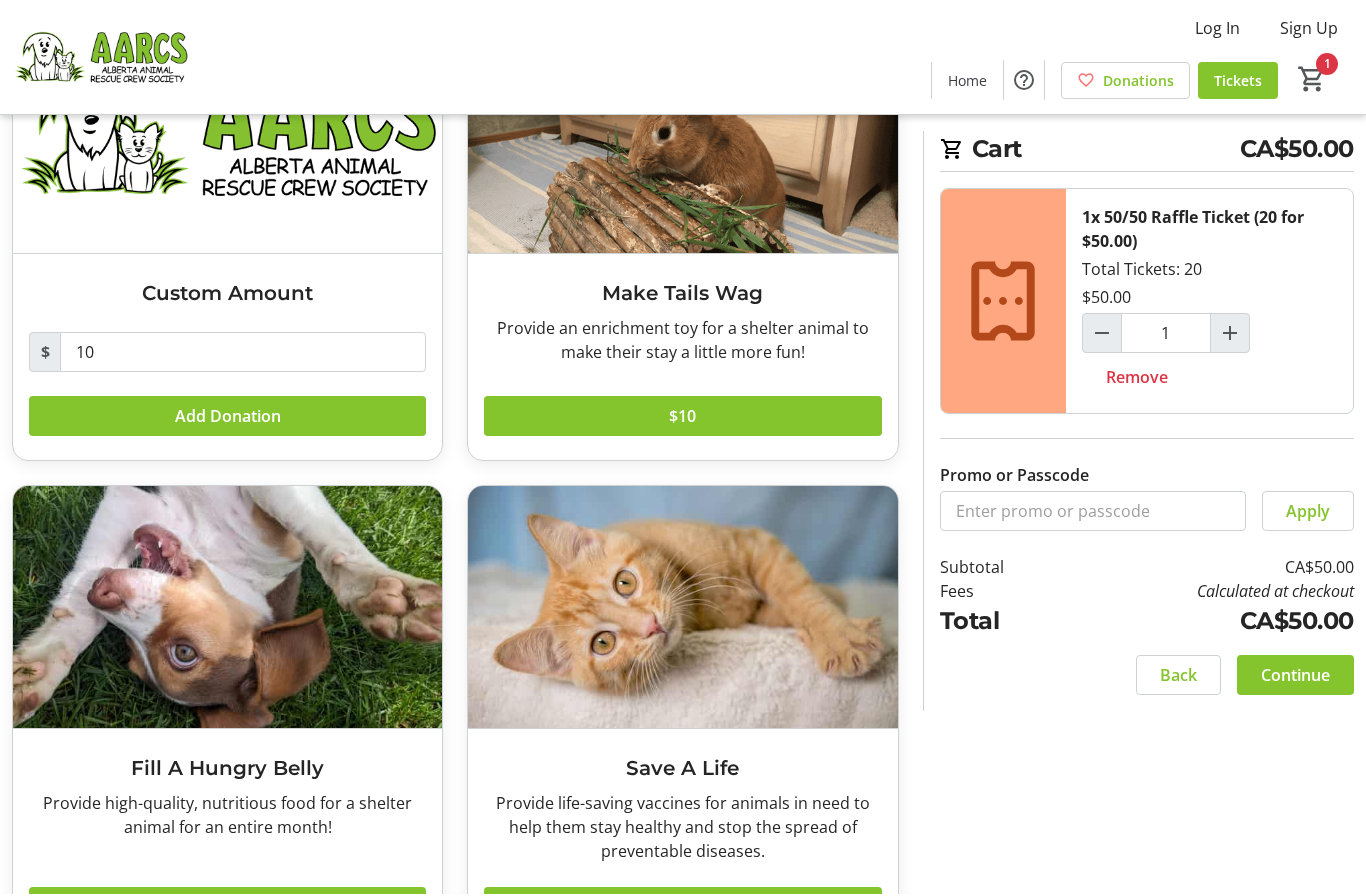 scroll, scrollTop: 0, scrollLeft: 0, axis: both 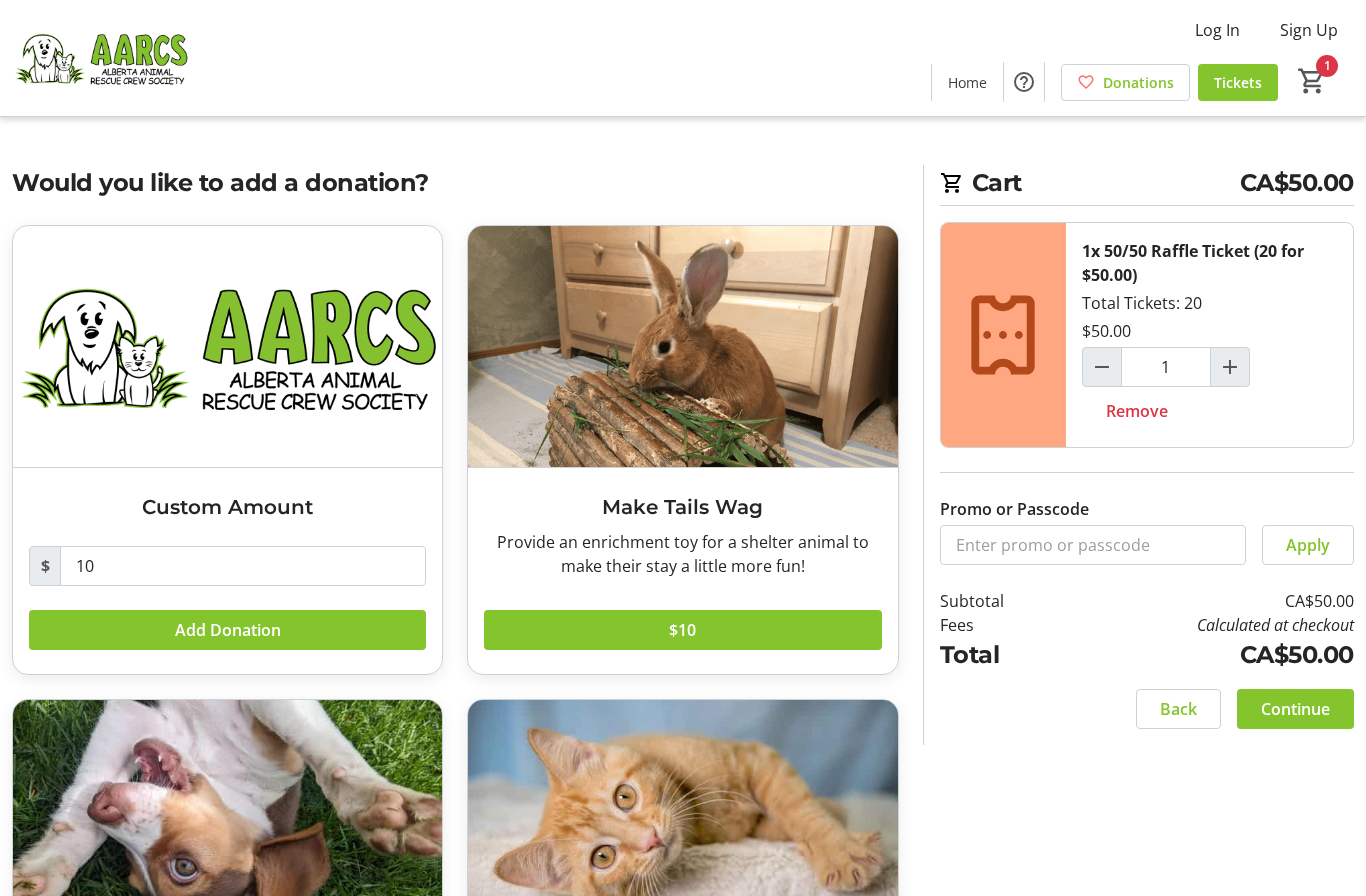 click 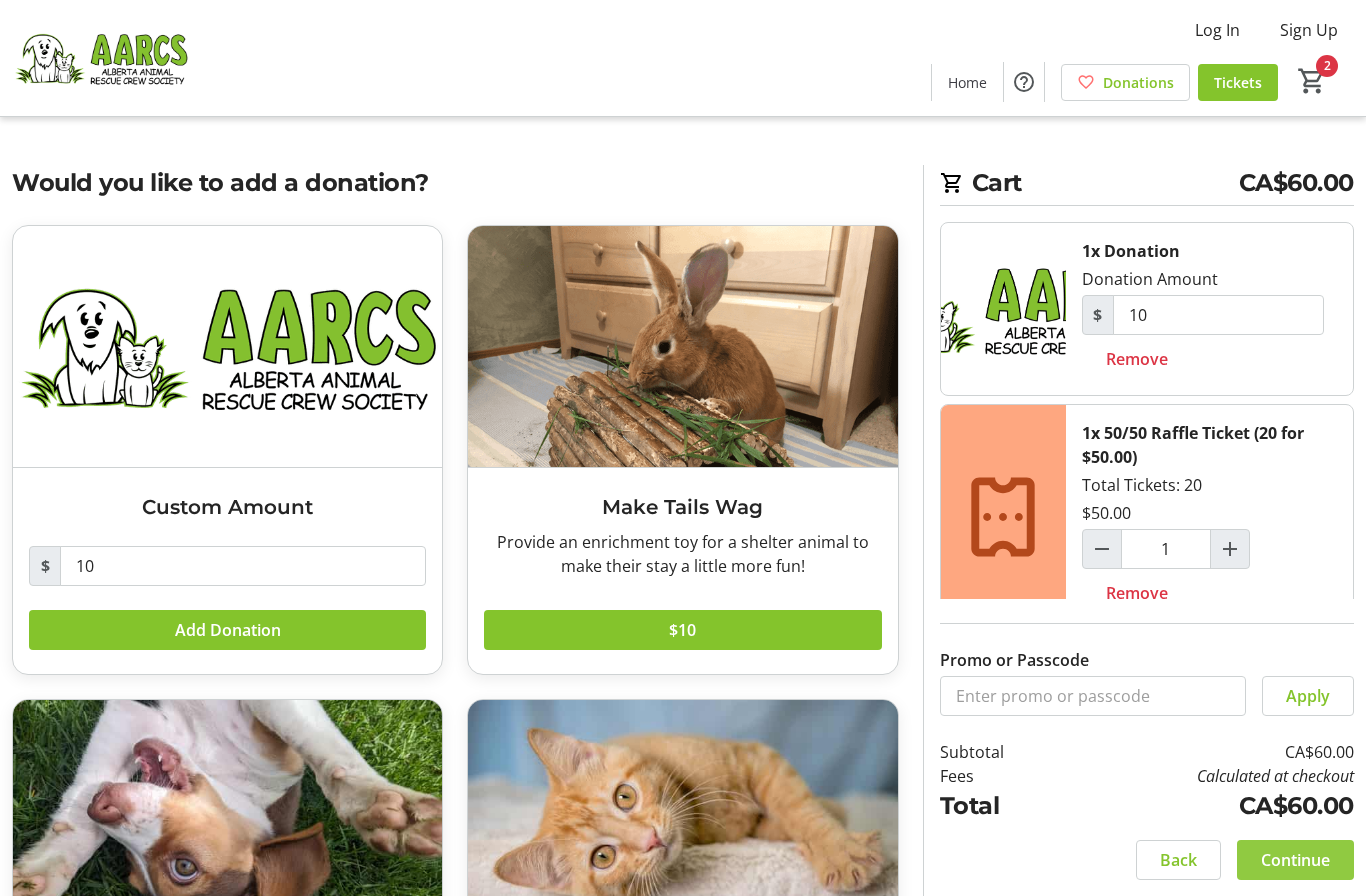 click 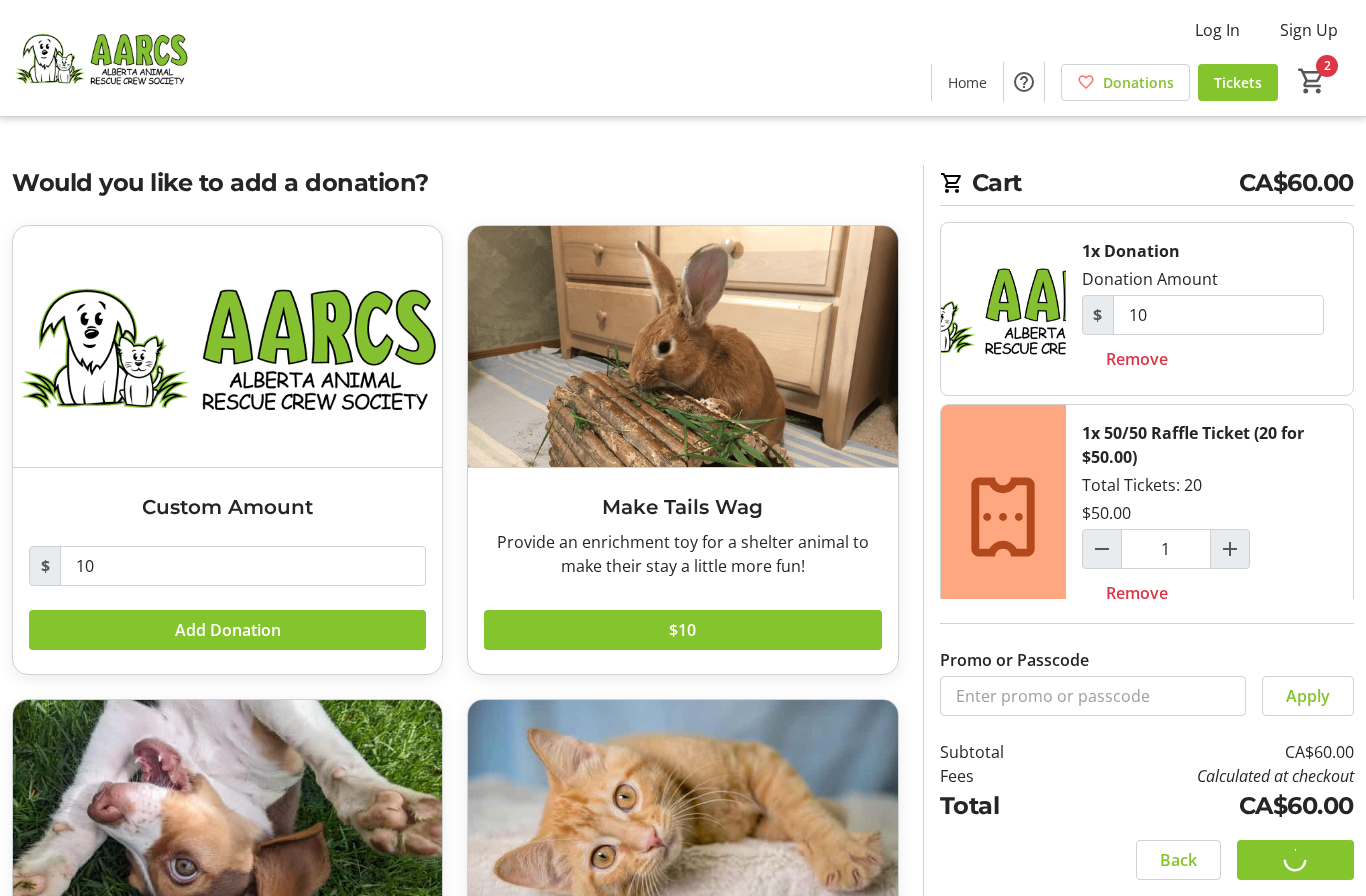 scroll, scrollTop: 82, scrollLeft: 0, axis: vertical 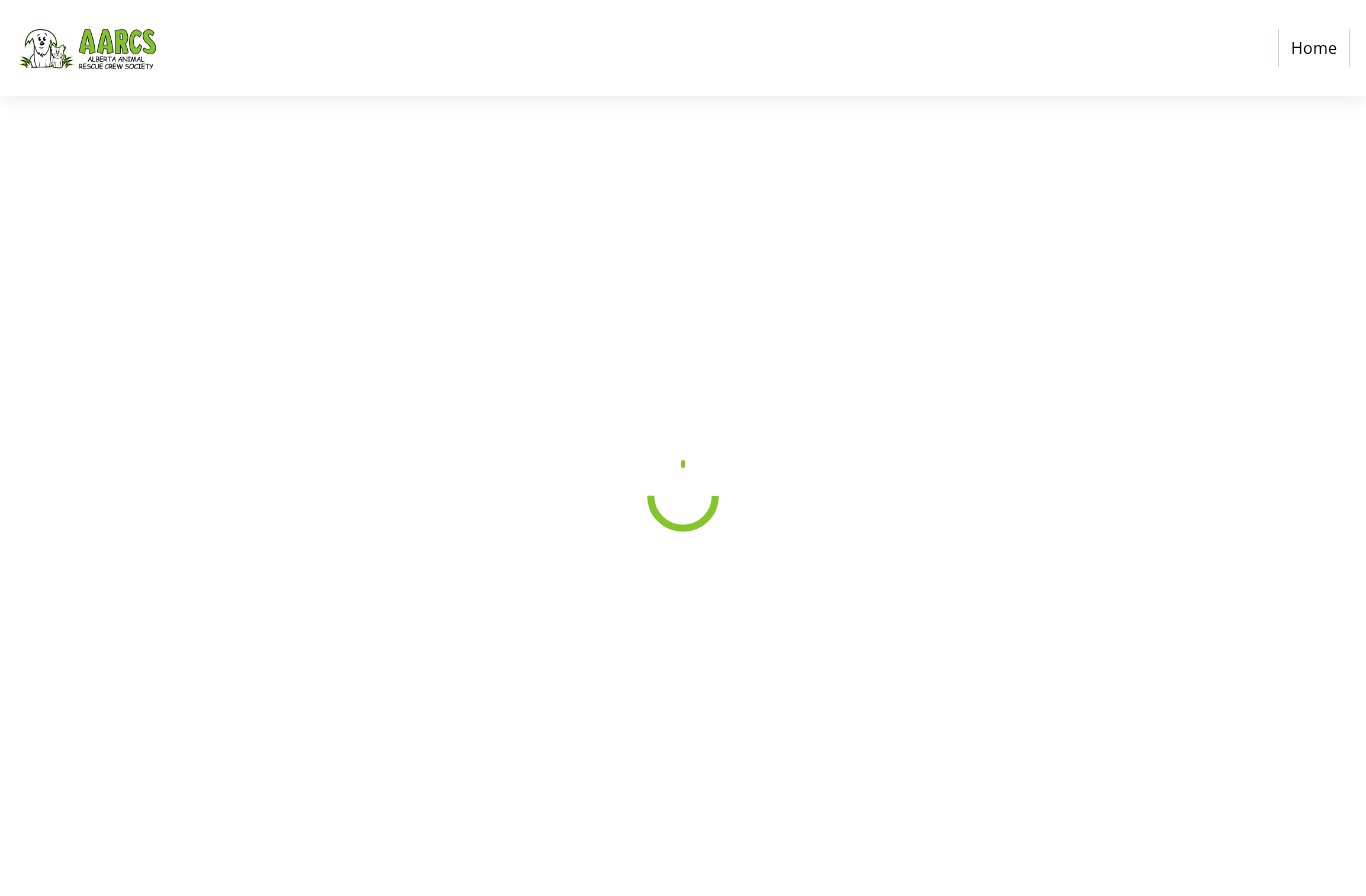 select on "CA" 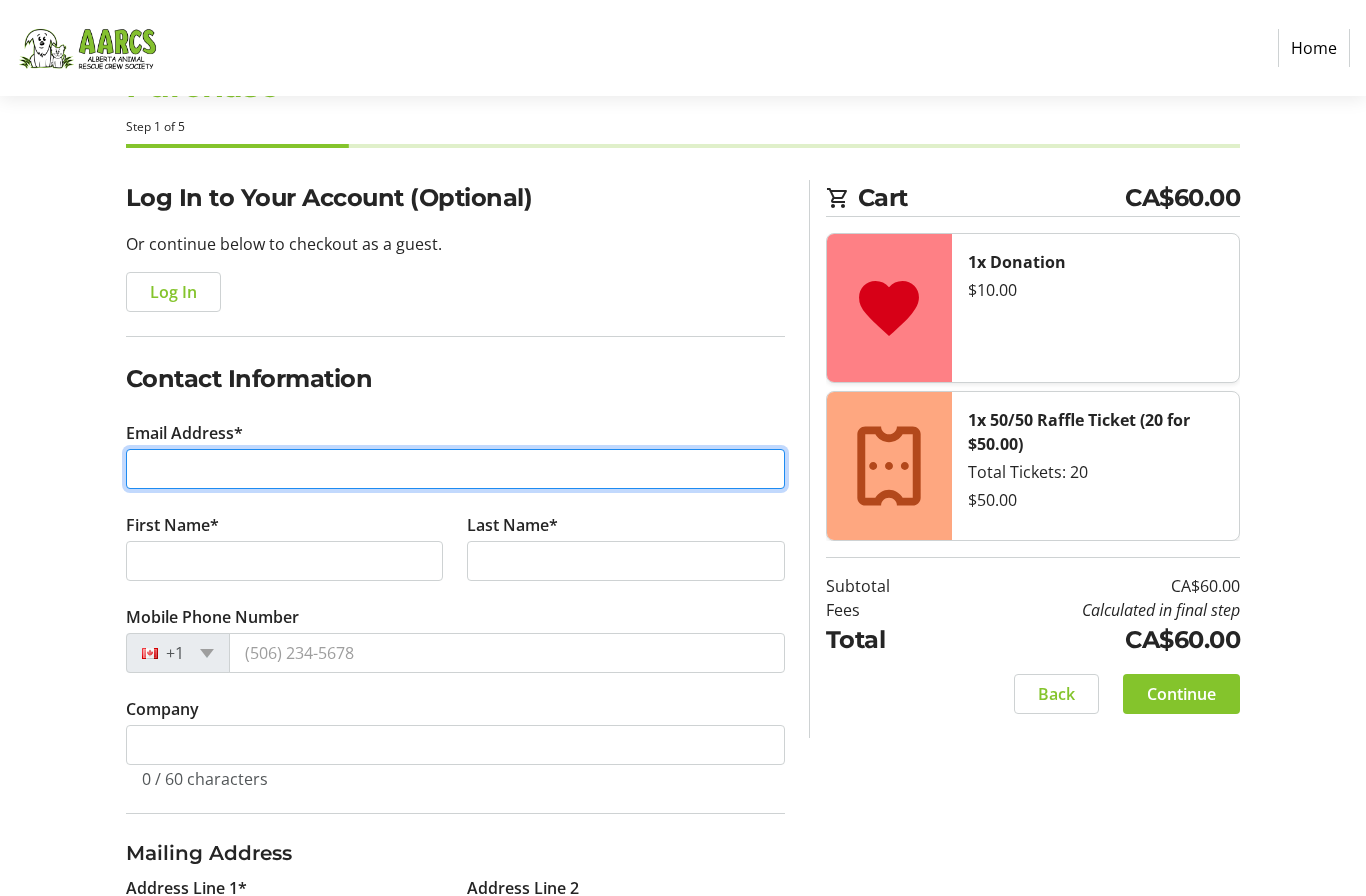 click on "Email Address*" at bounding box center (455, 469) 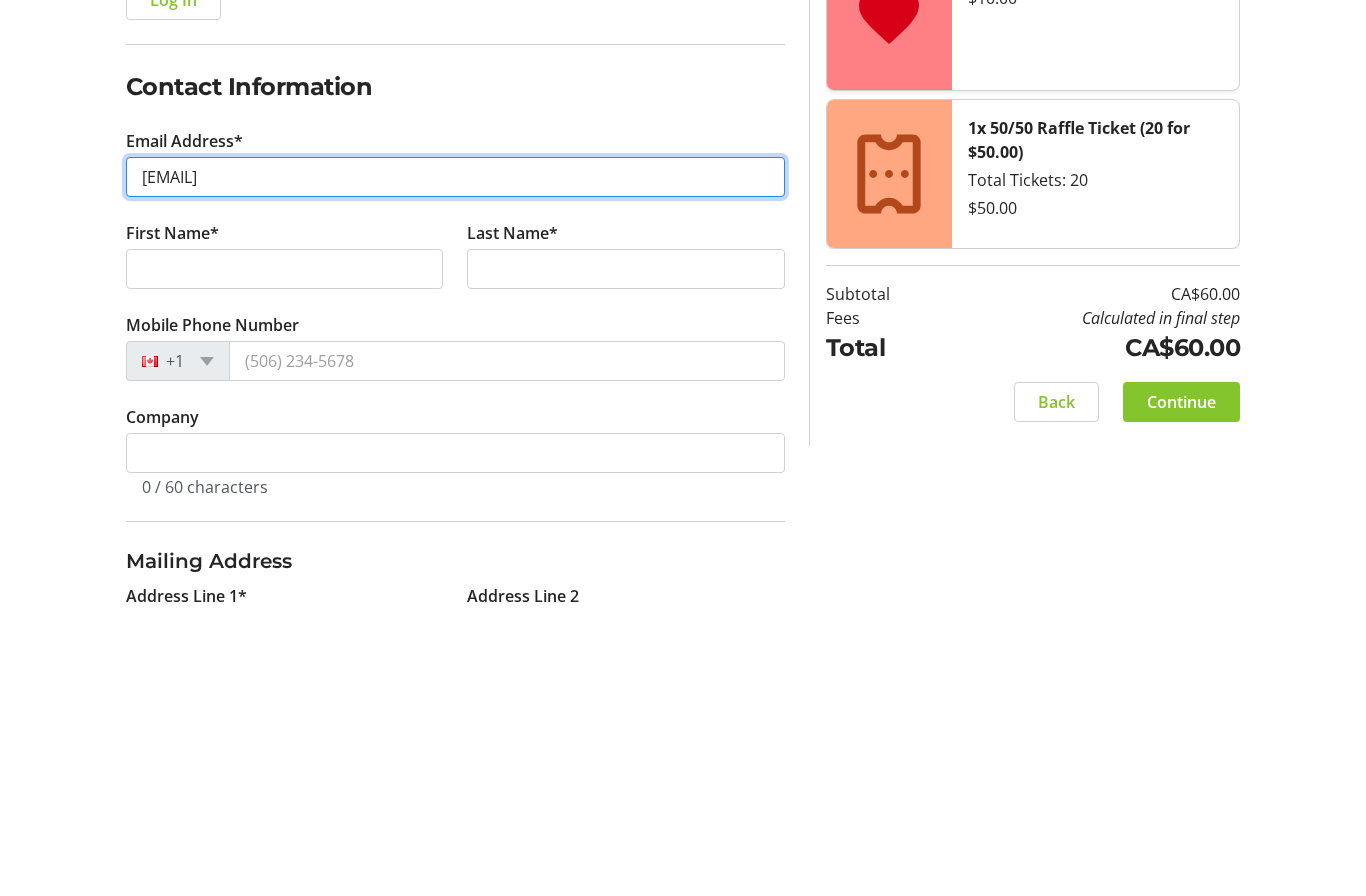 type on "[EMAIL]" 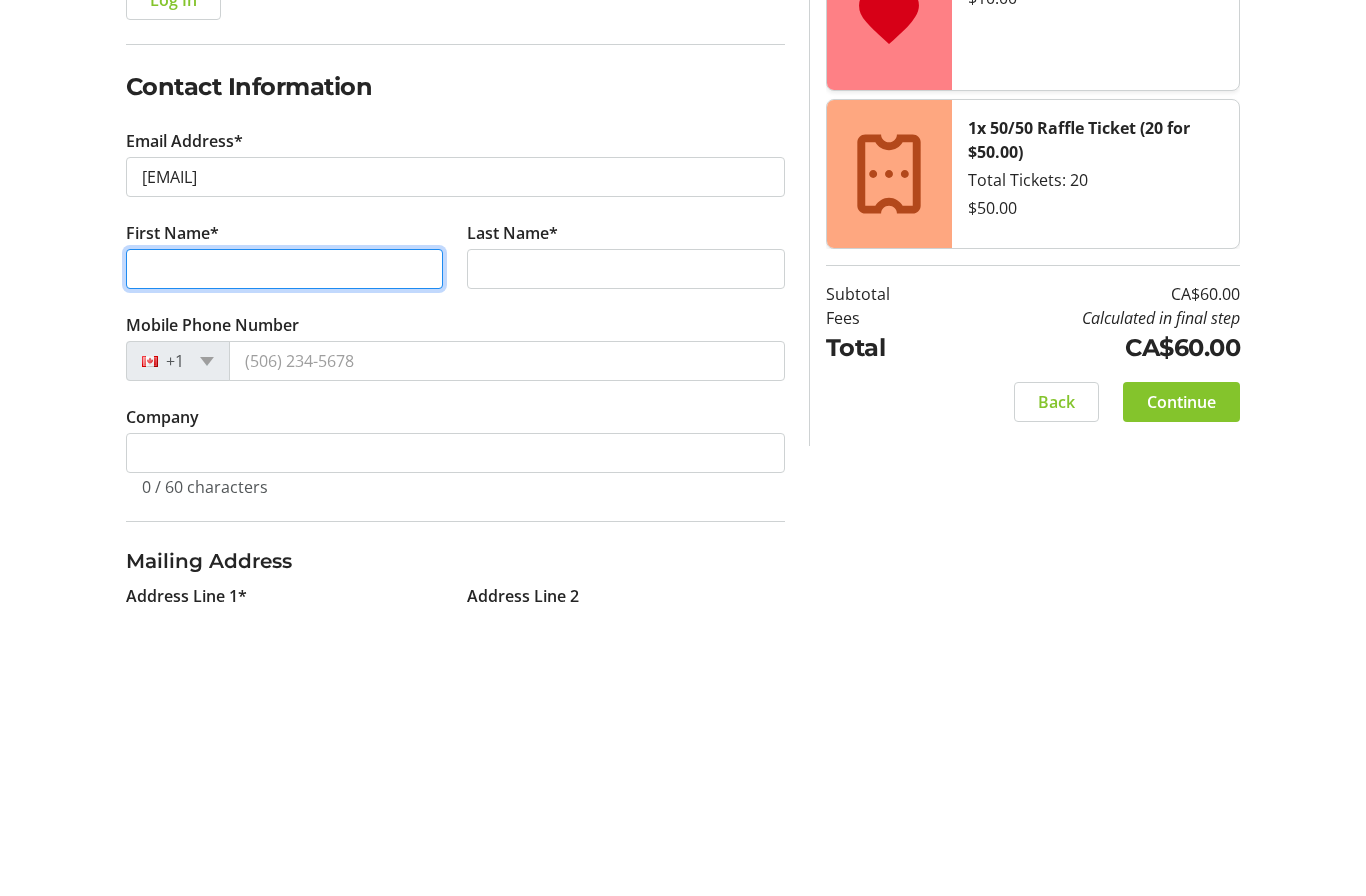 click on "First Name*" at bounding box center (285, 561) 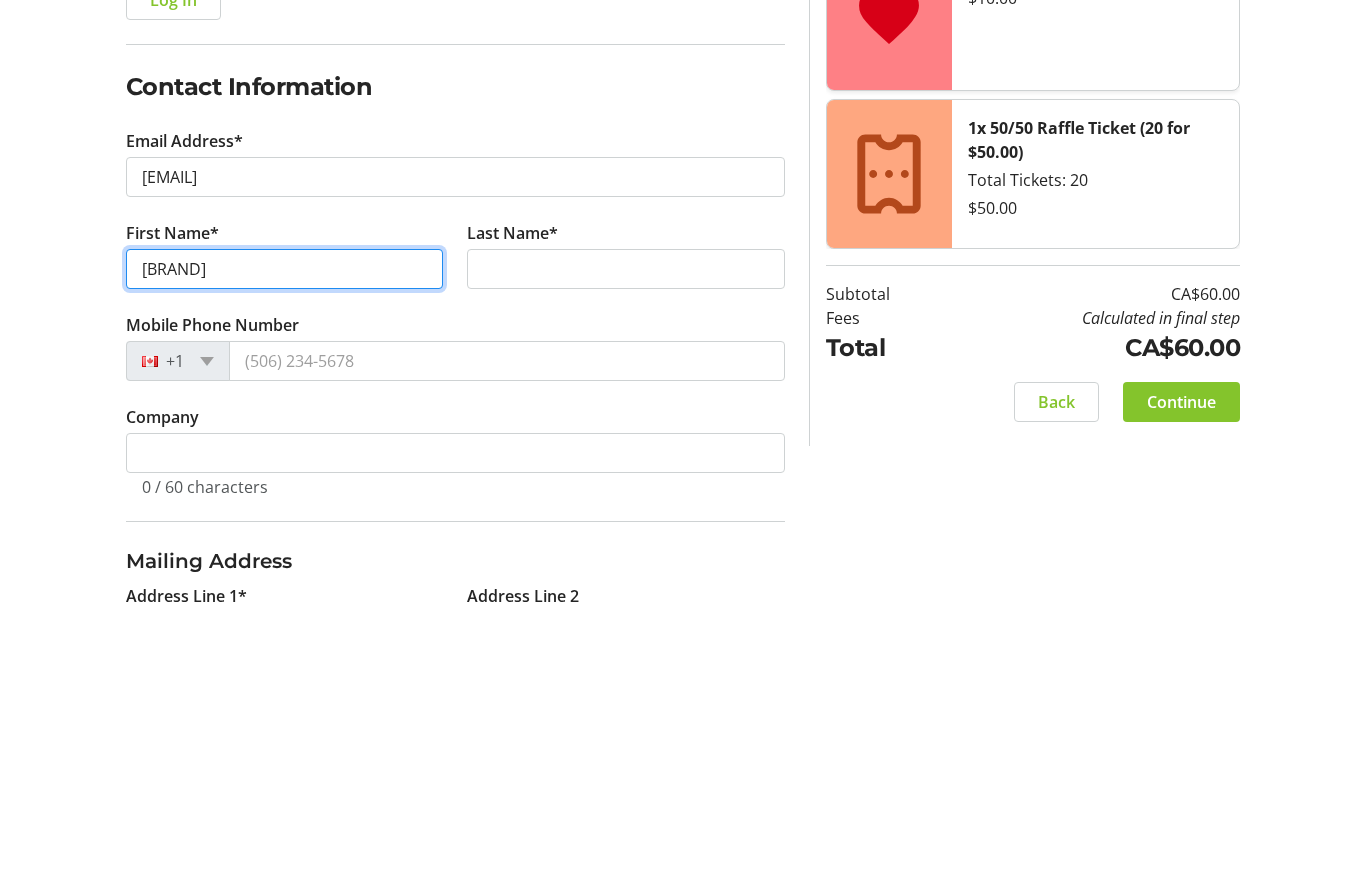 type on "[BRAND]" 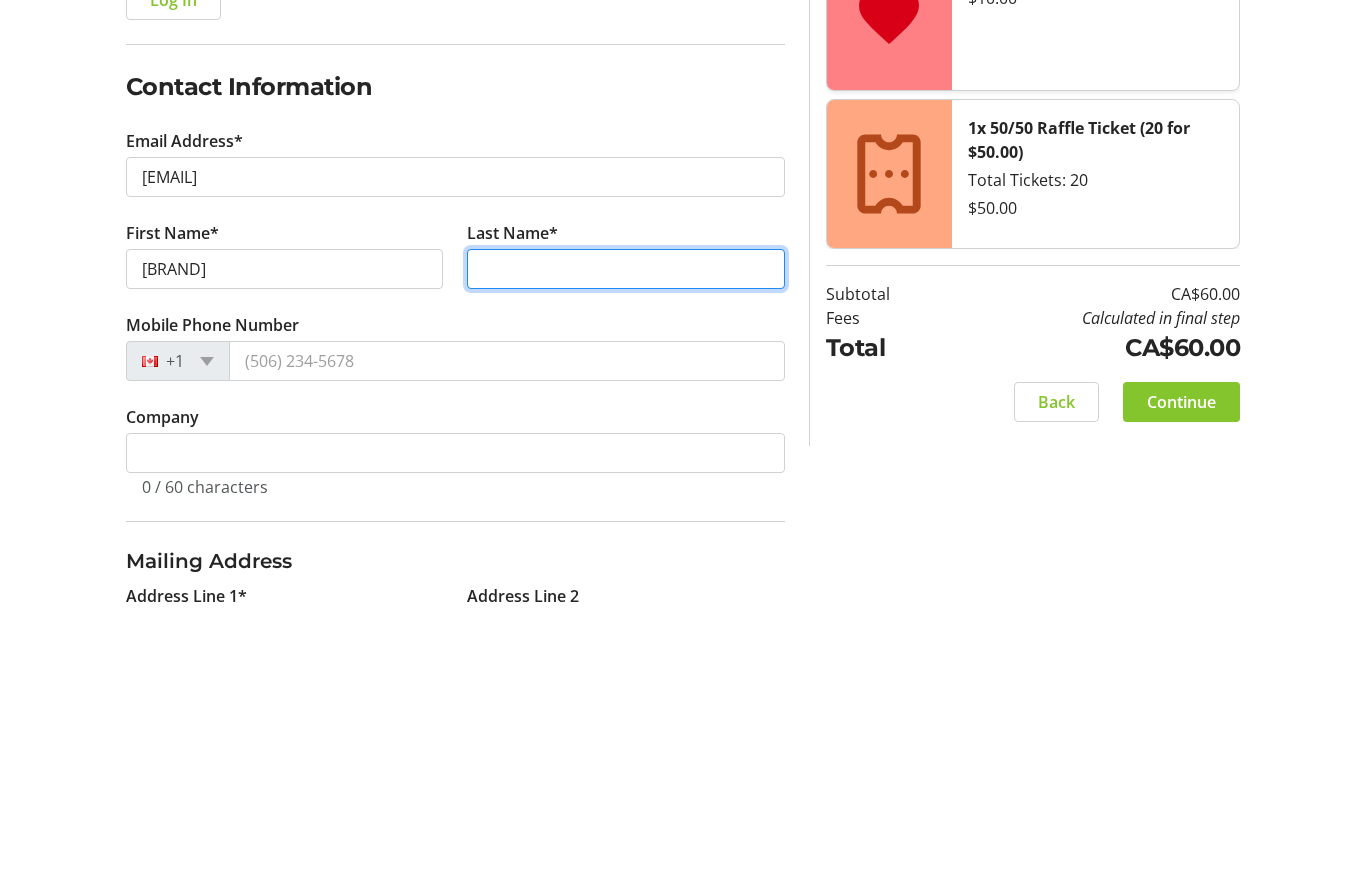 click on "Last Name*" at bounding box center (626, 561) 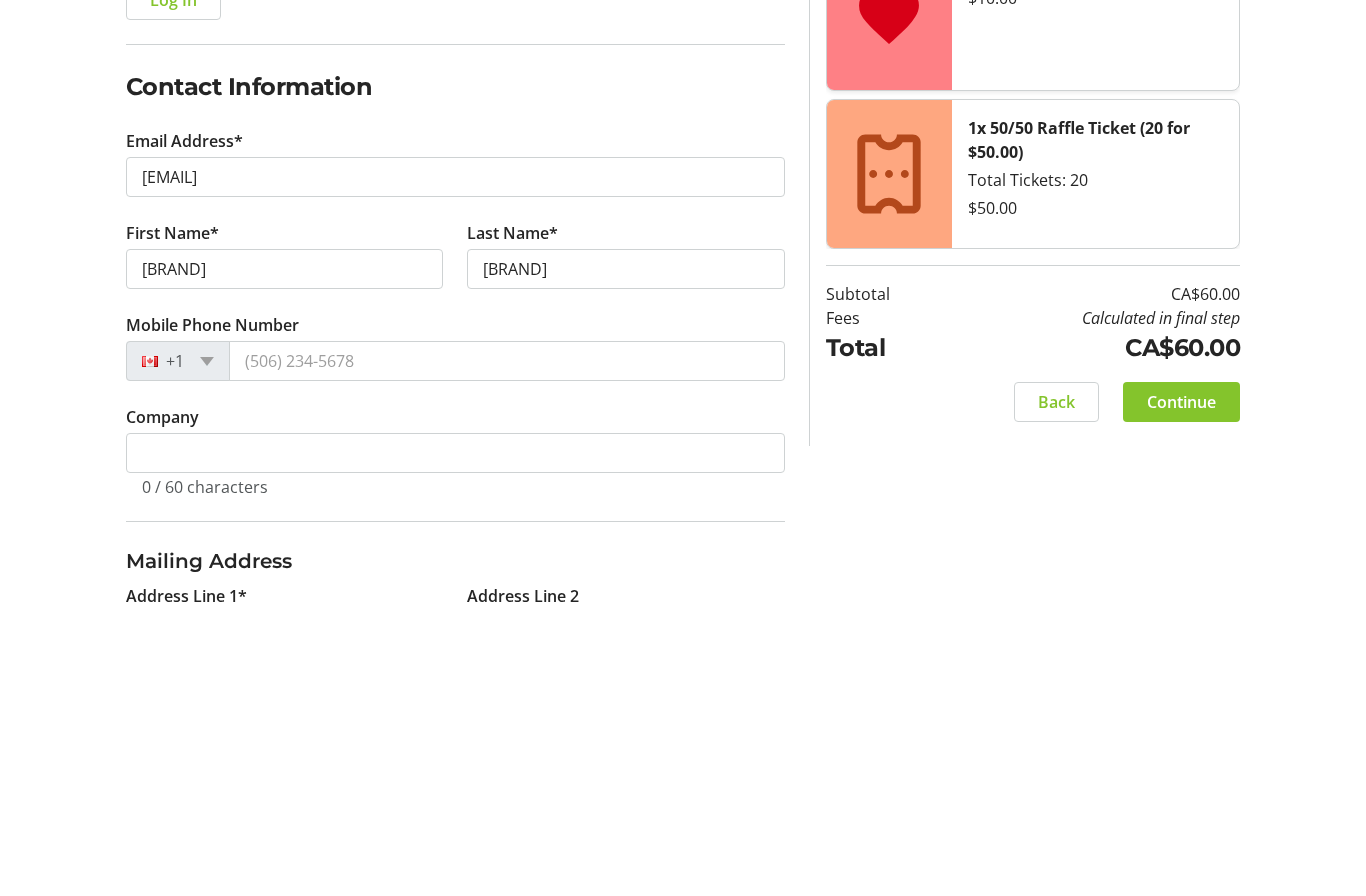 scroll, scrollTop: 374, scrollLeft: 0, axis: vertical 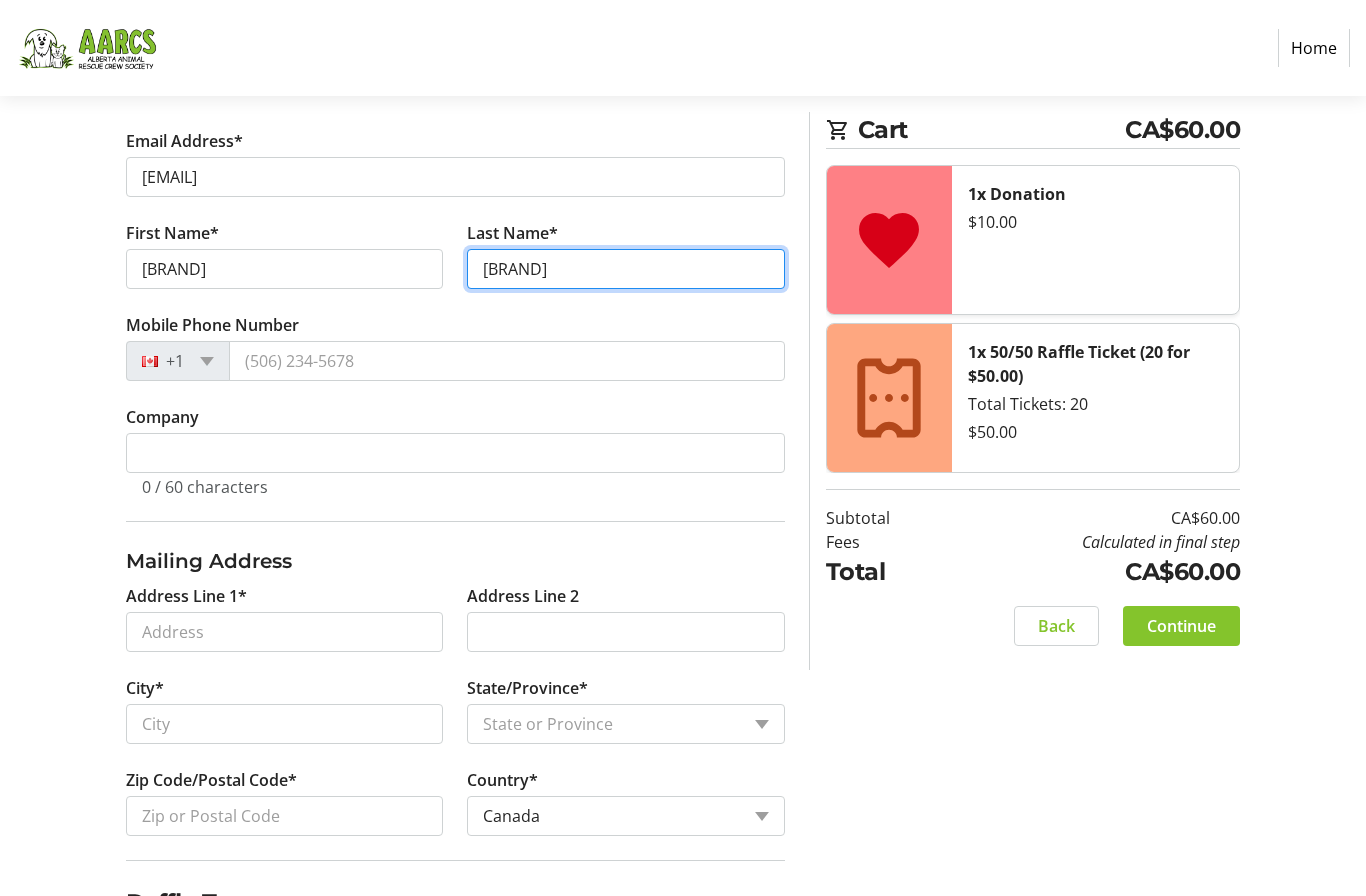 type on "[BRAND]" 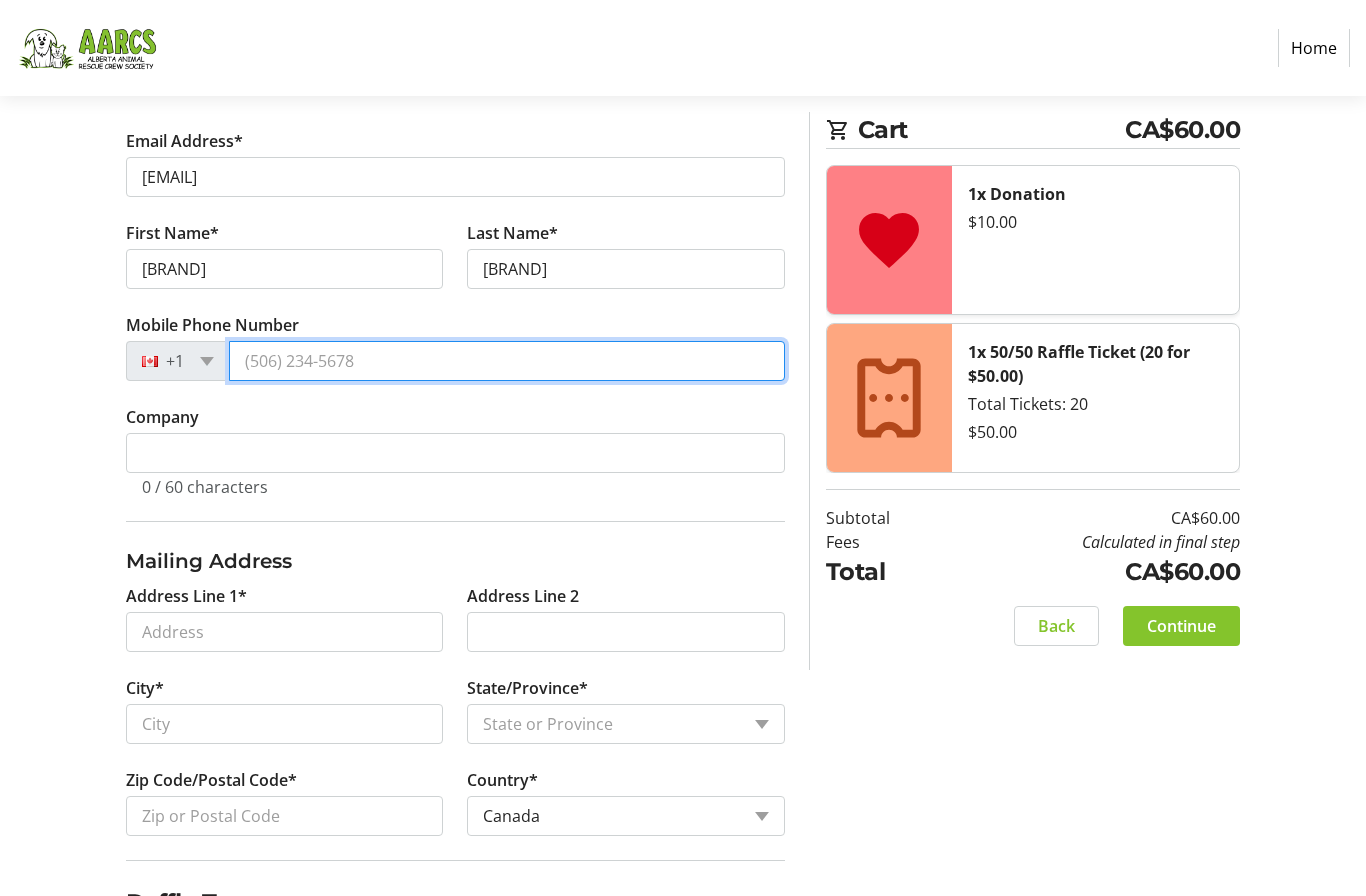 click on "Mobile Phone Number" at bounding box center (507, 361) 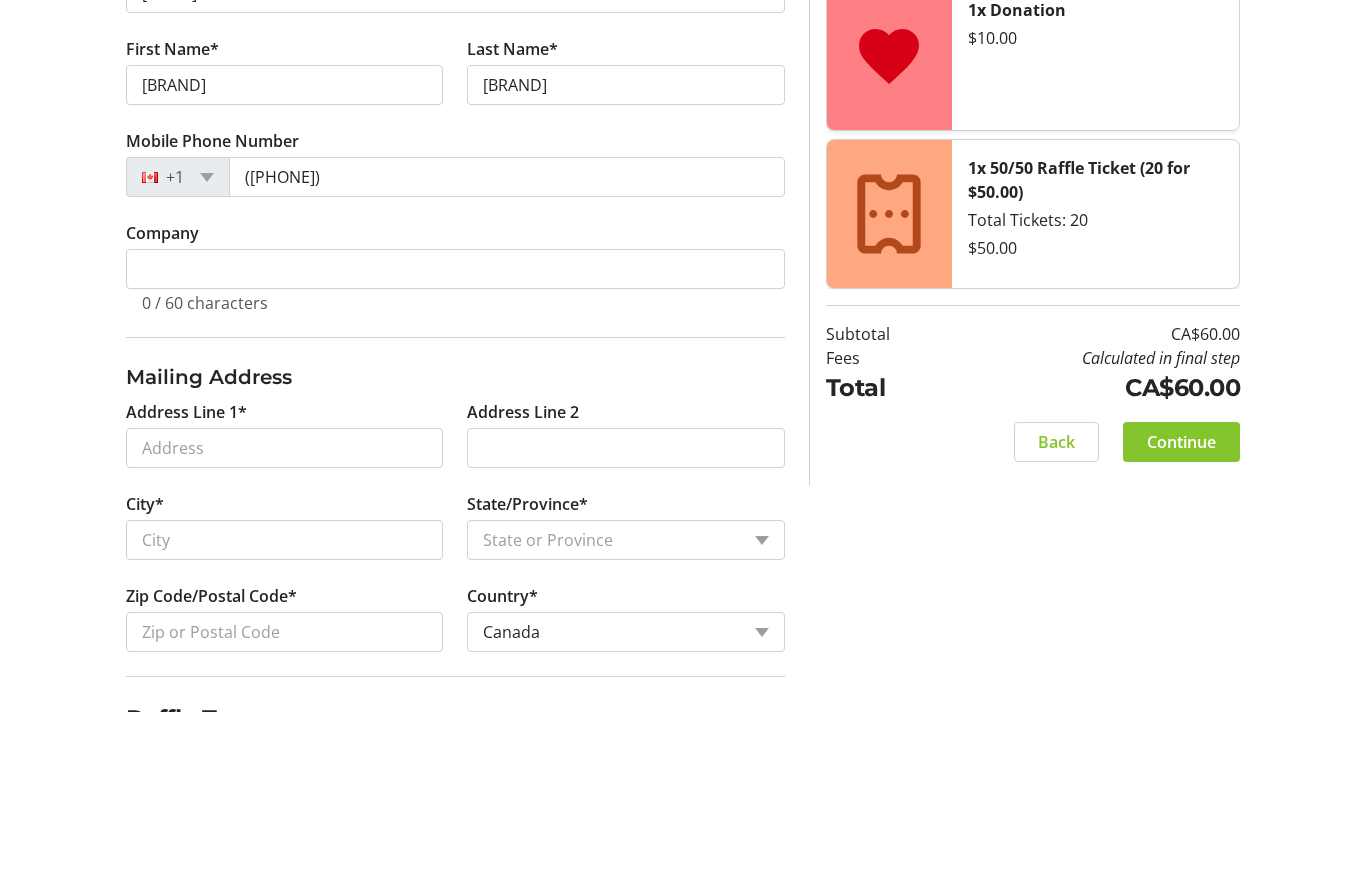 scroll, scrollTop: 487, scrollLeft: 0, axis: vertical 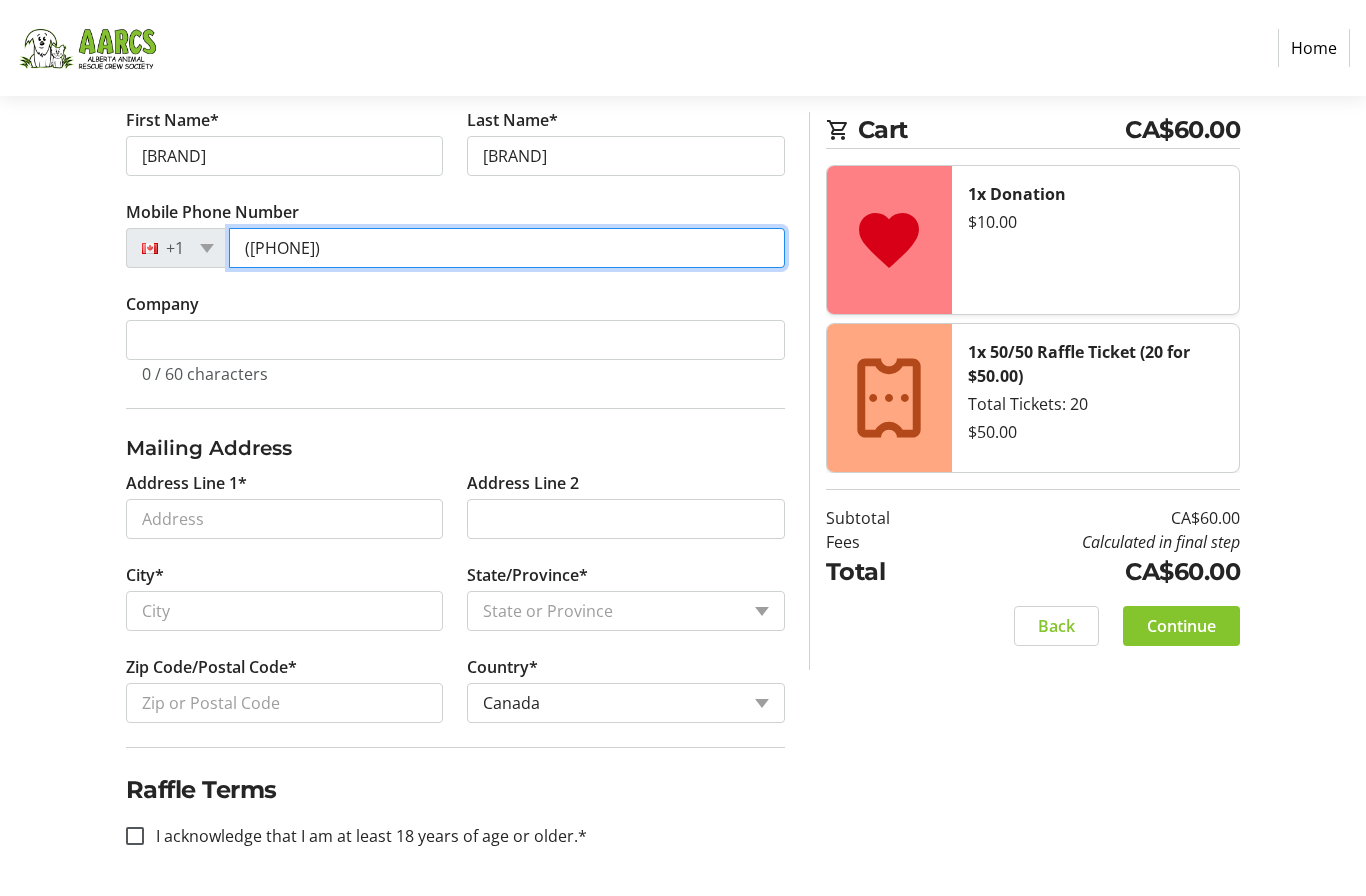 type on "([PHONE])" 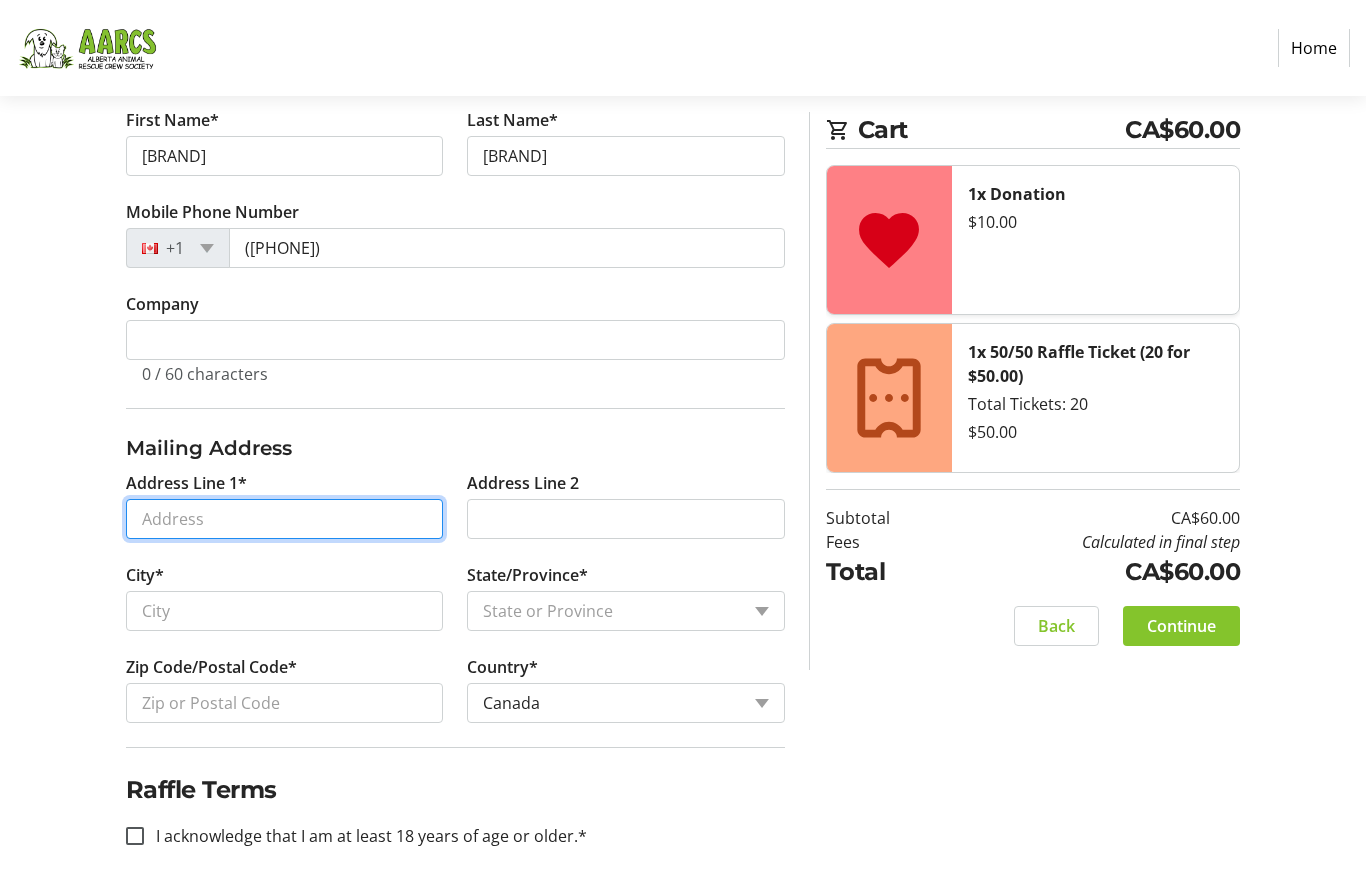 click on "Address Line 1*" at bounding box center (285, 519) 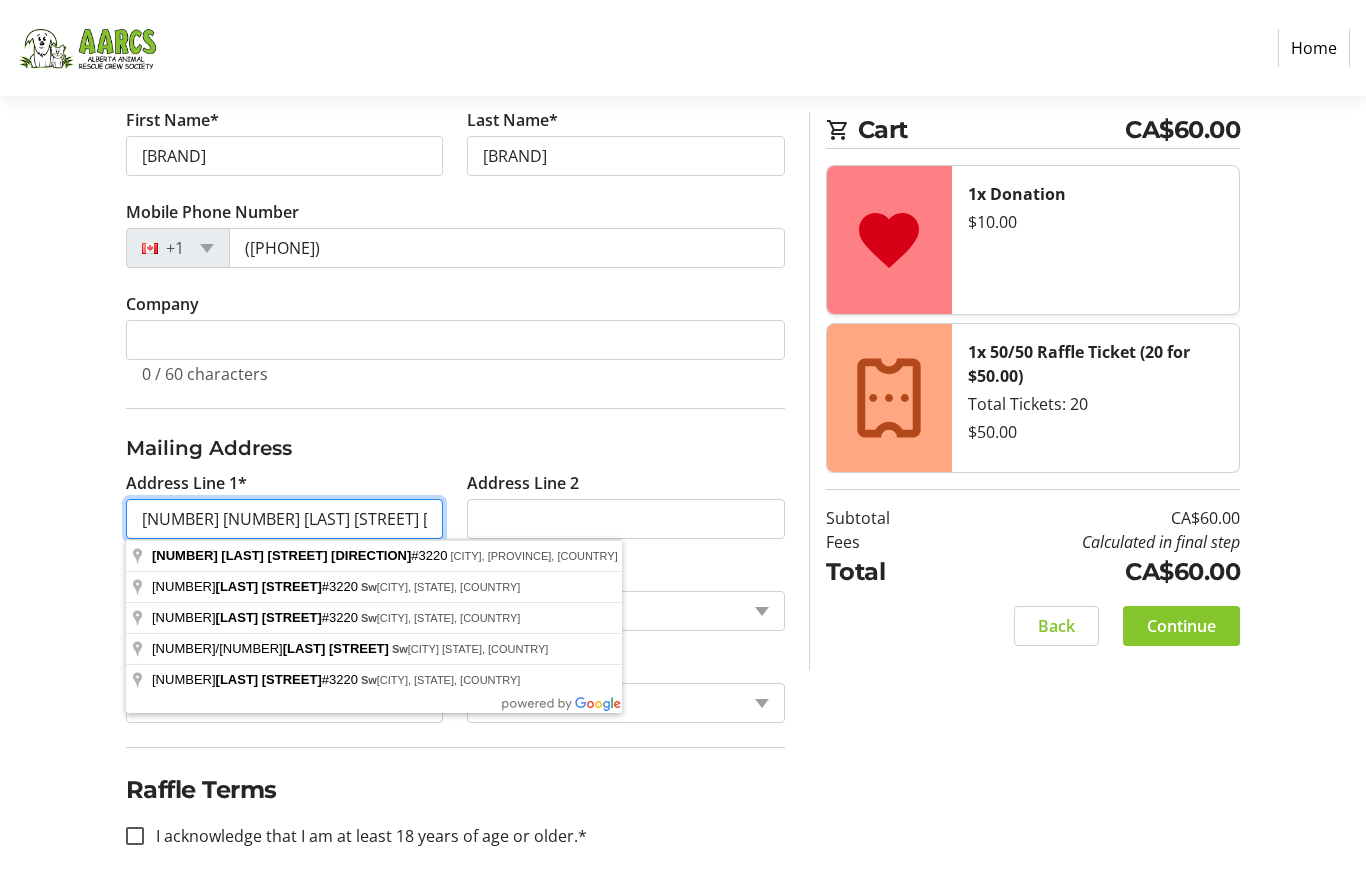 type on "[NUMBER] [NUMBER] [LAST] [STREET] [DIRECTION]" 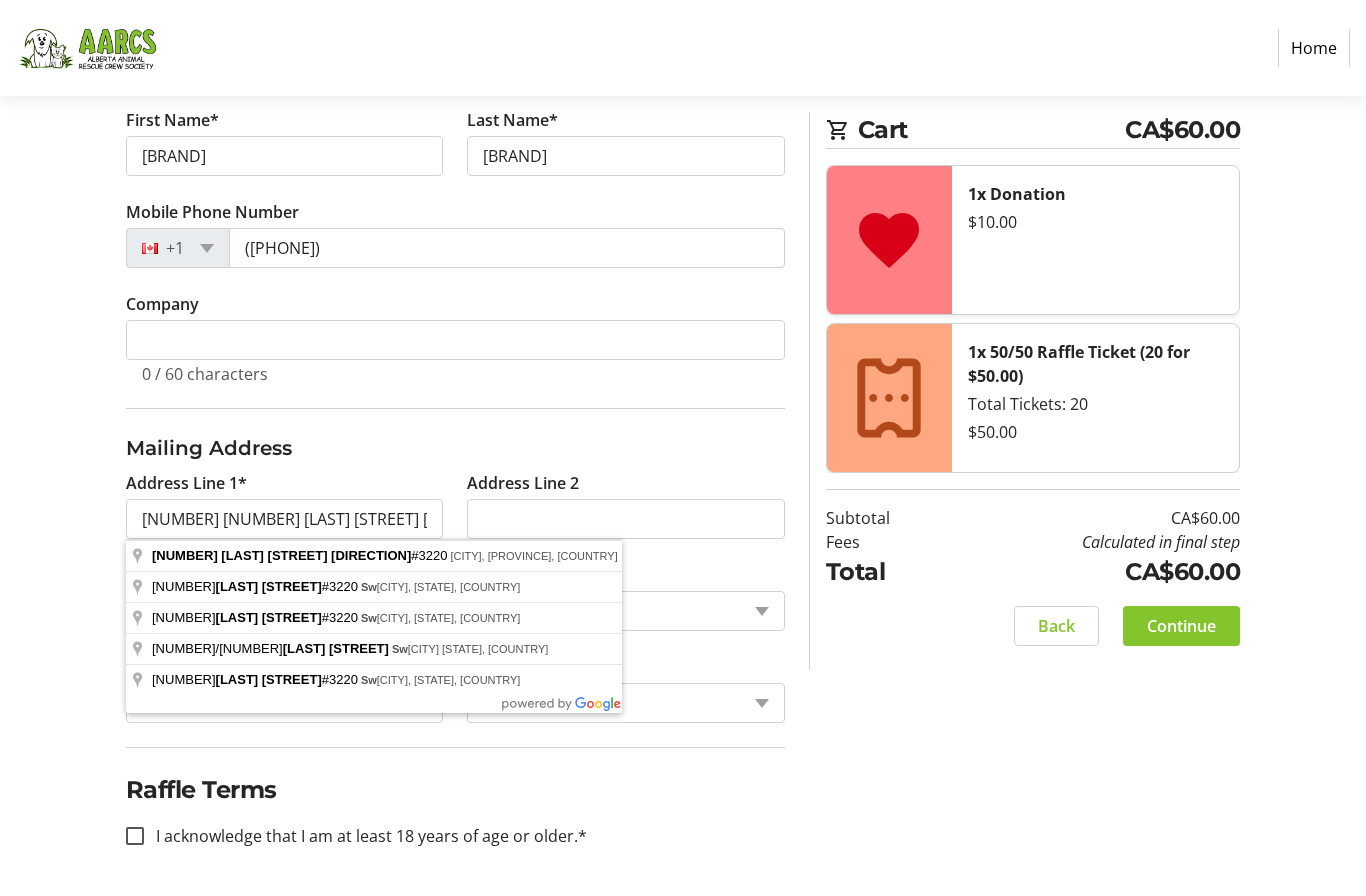 click on "Raffle Terms" 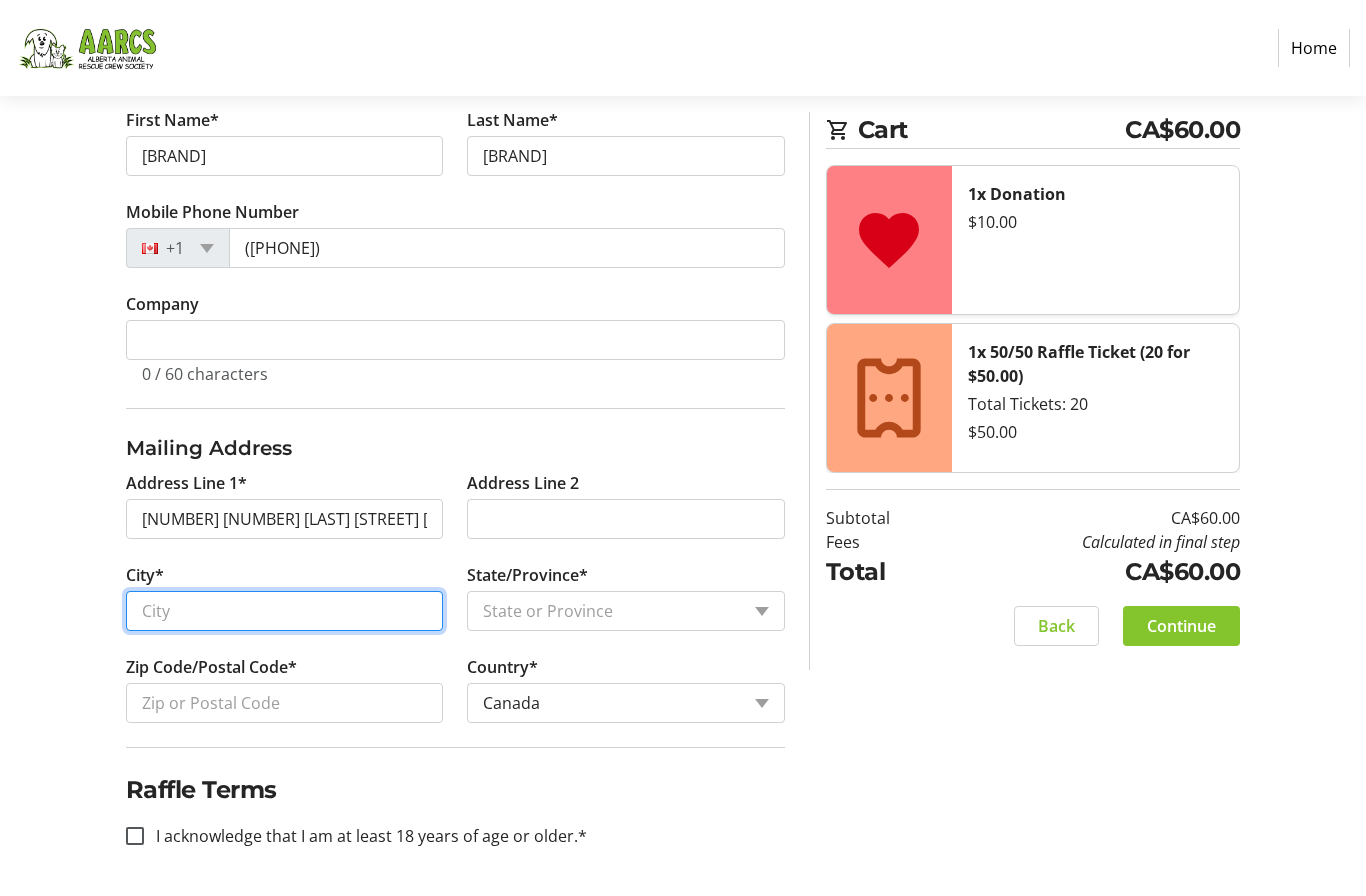 click on "City*" at bounding box center (285, 611) 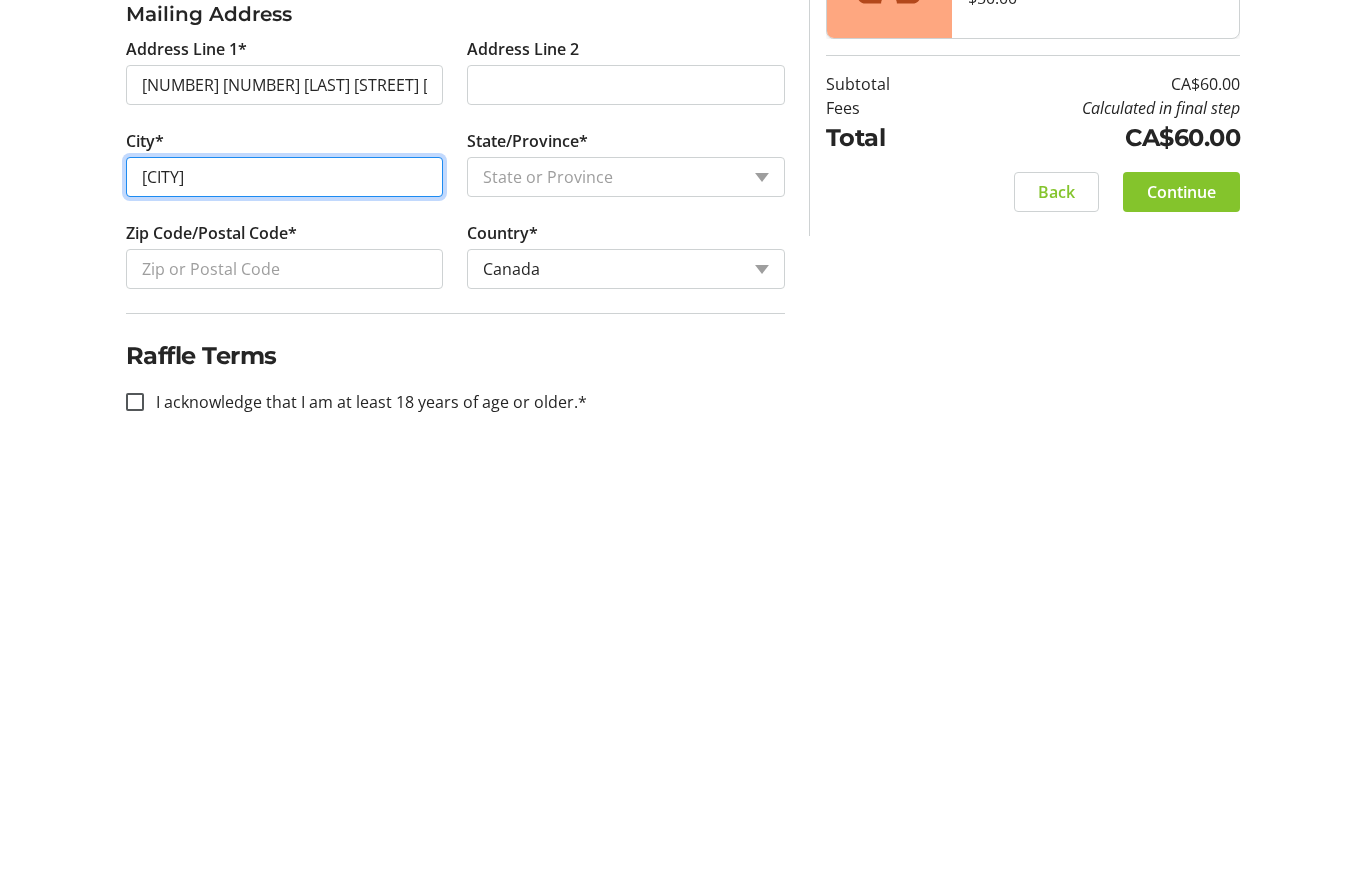 type on "[CITY]" 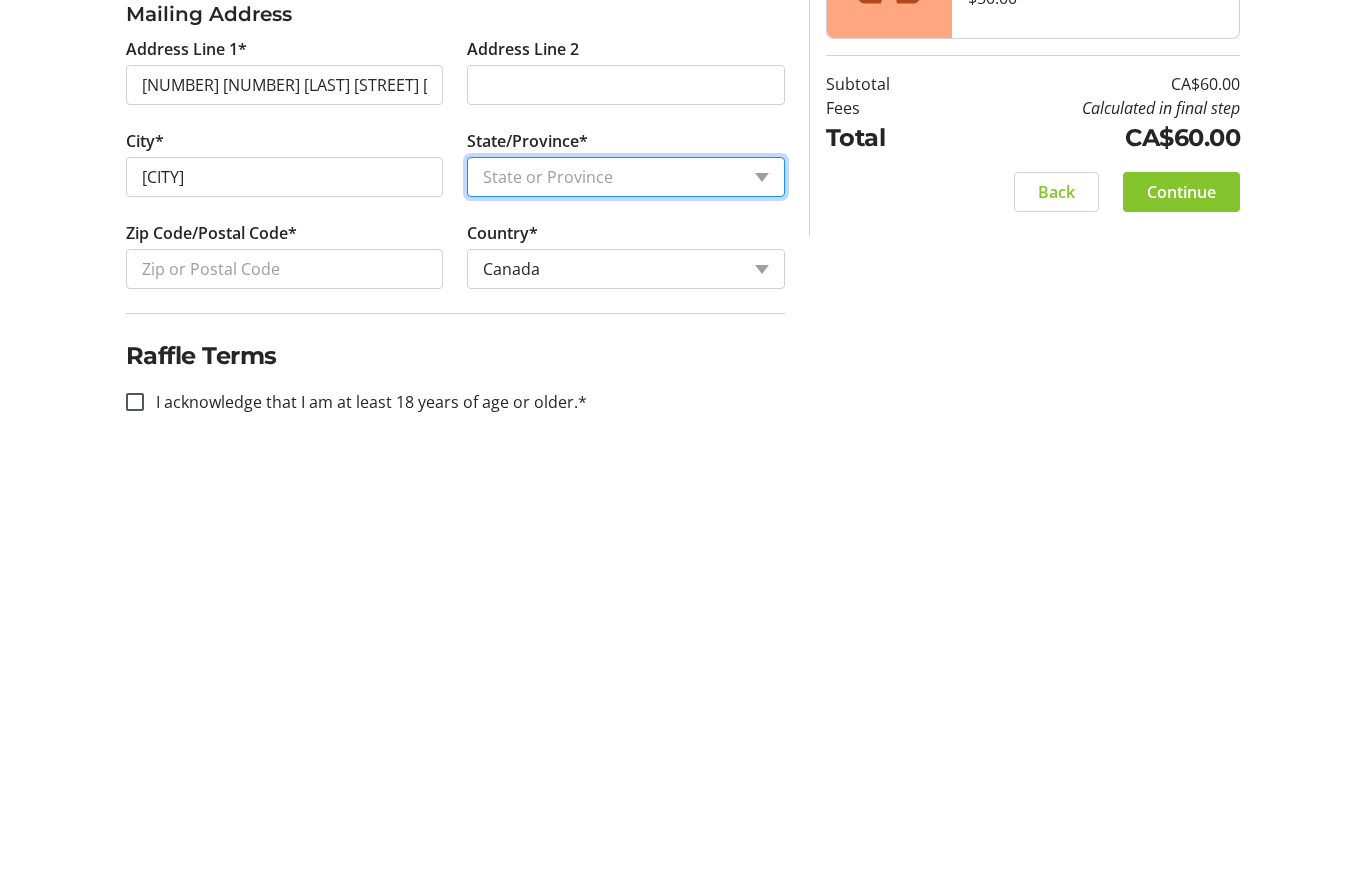 click on "State or Province  State or Province   Alberta   British Columbia   Manitoba   New Brunswick   Newfoundland and Labrador   Nova Scotia   Ontario   Prince Edward Island   Quebec   Saskatchewan   Northwest Territories   Nunavut   Yukon" at bounding box center (626, 611) 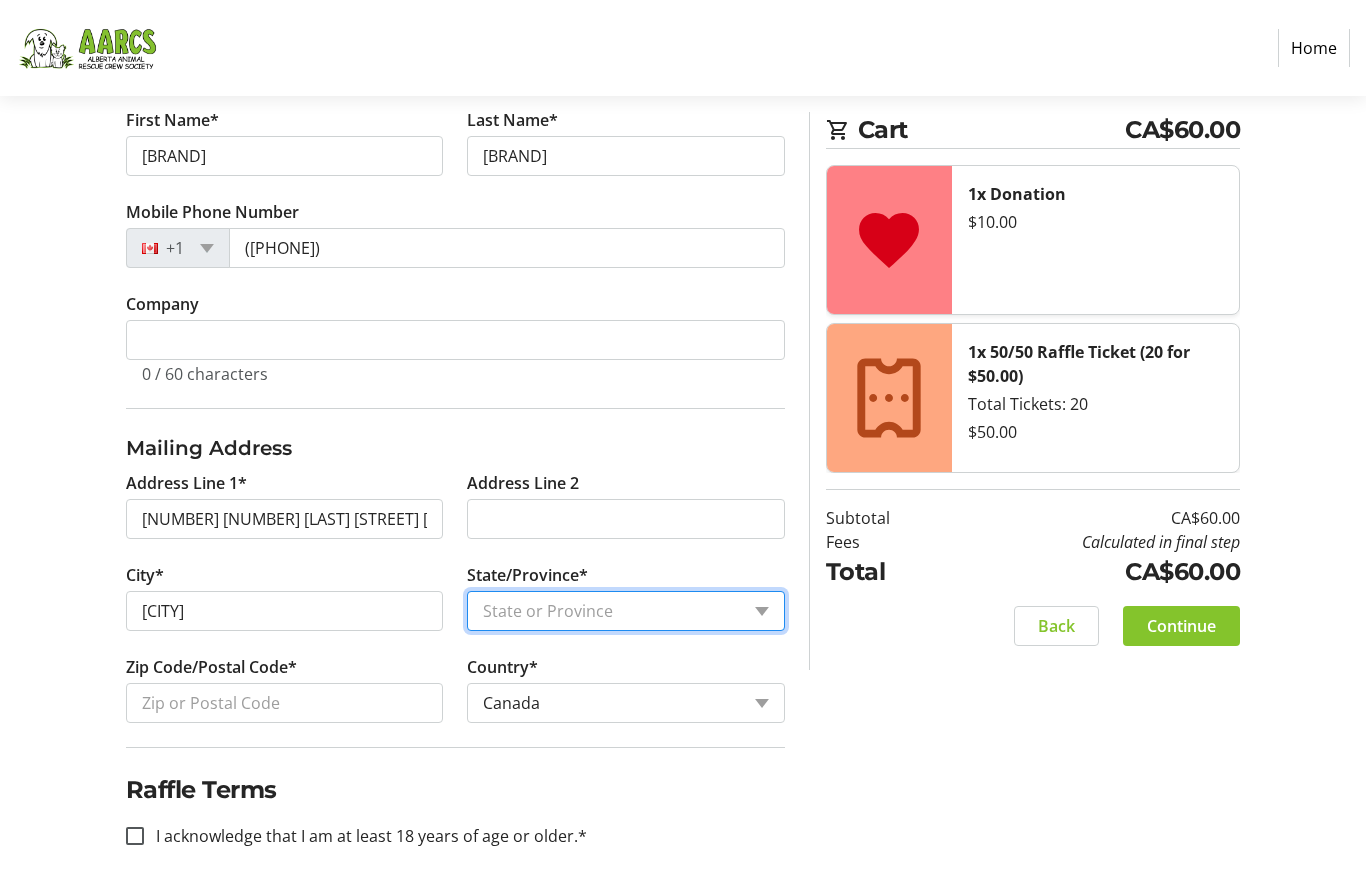 select on "AB" 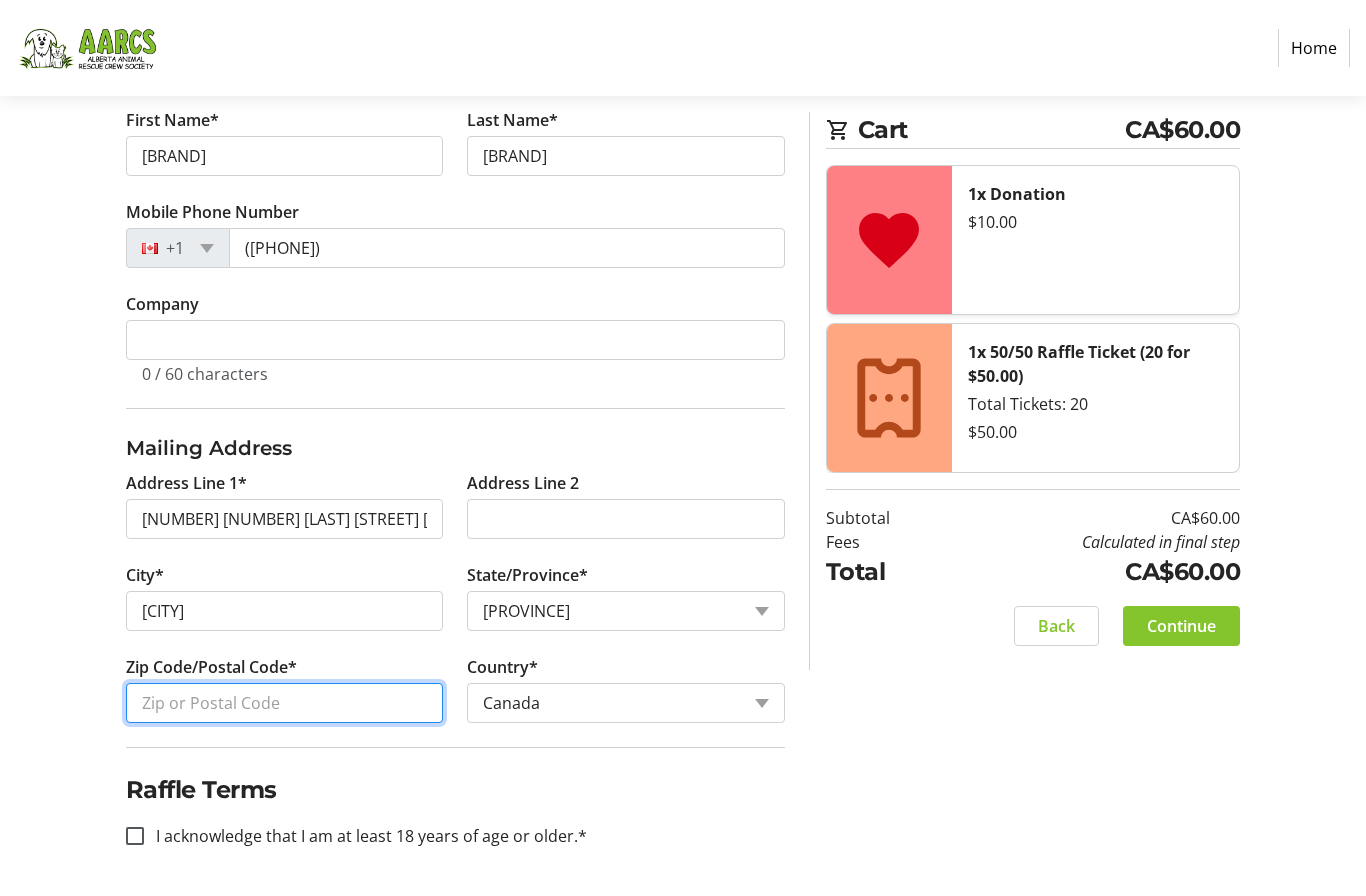 click on "Zip Code/Postal Code*" at bounding box center [285, 703] 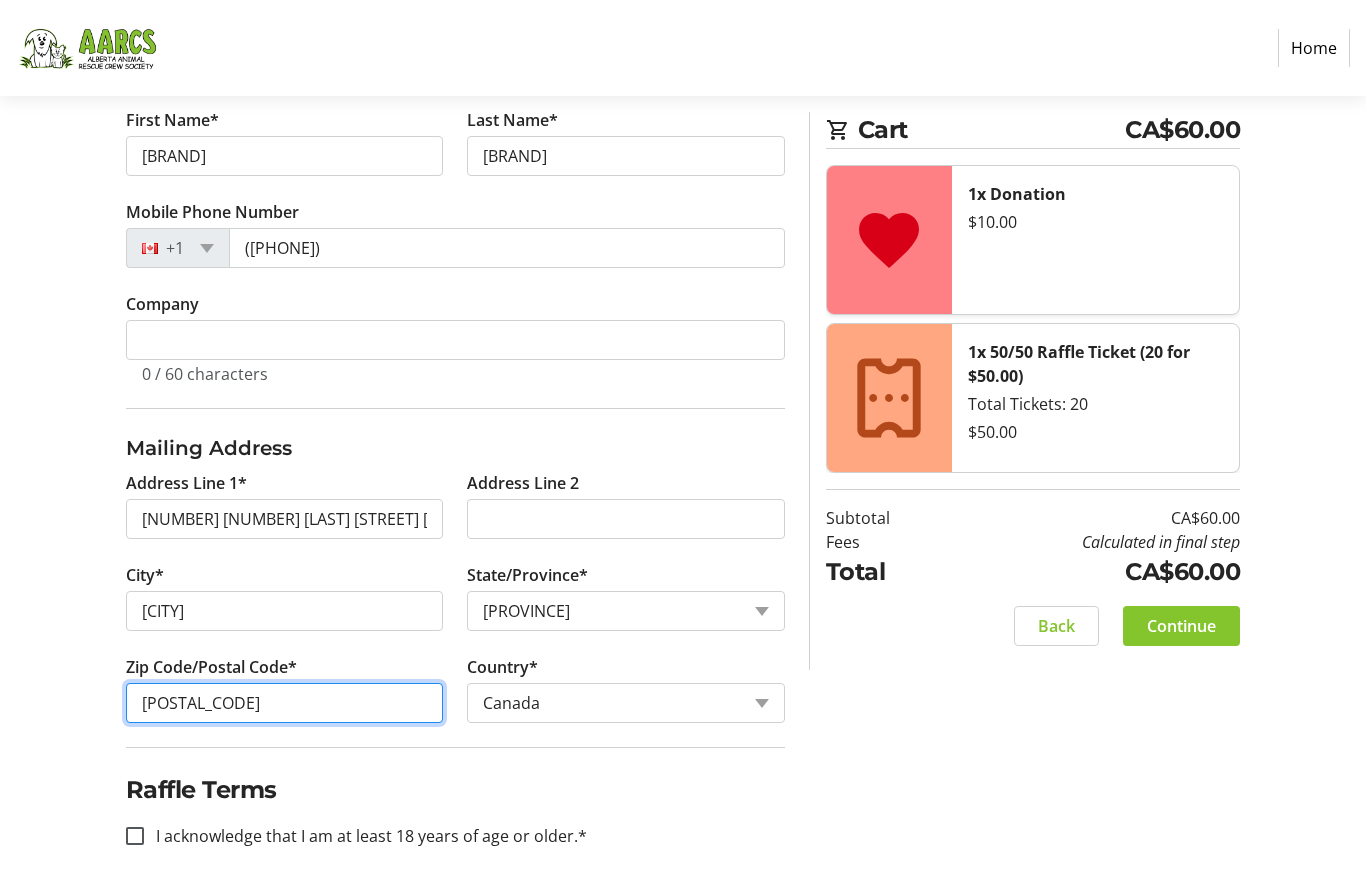 type on "[POSTAL_CODE]" 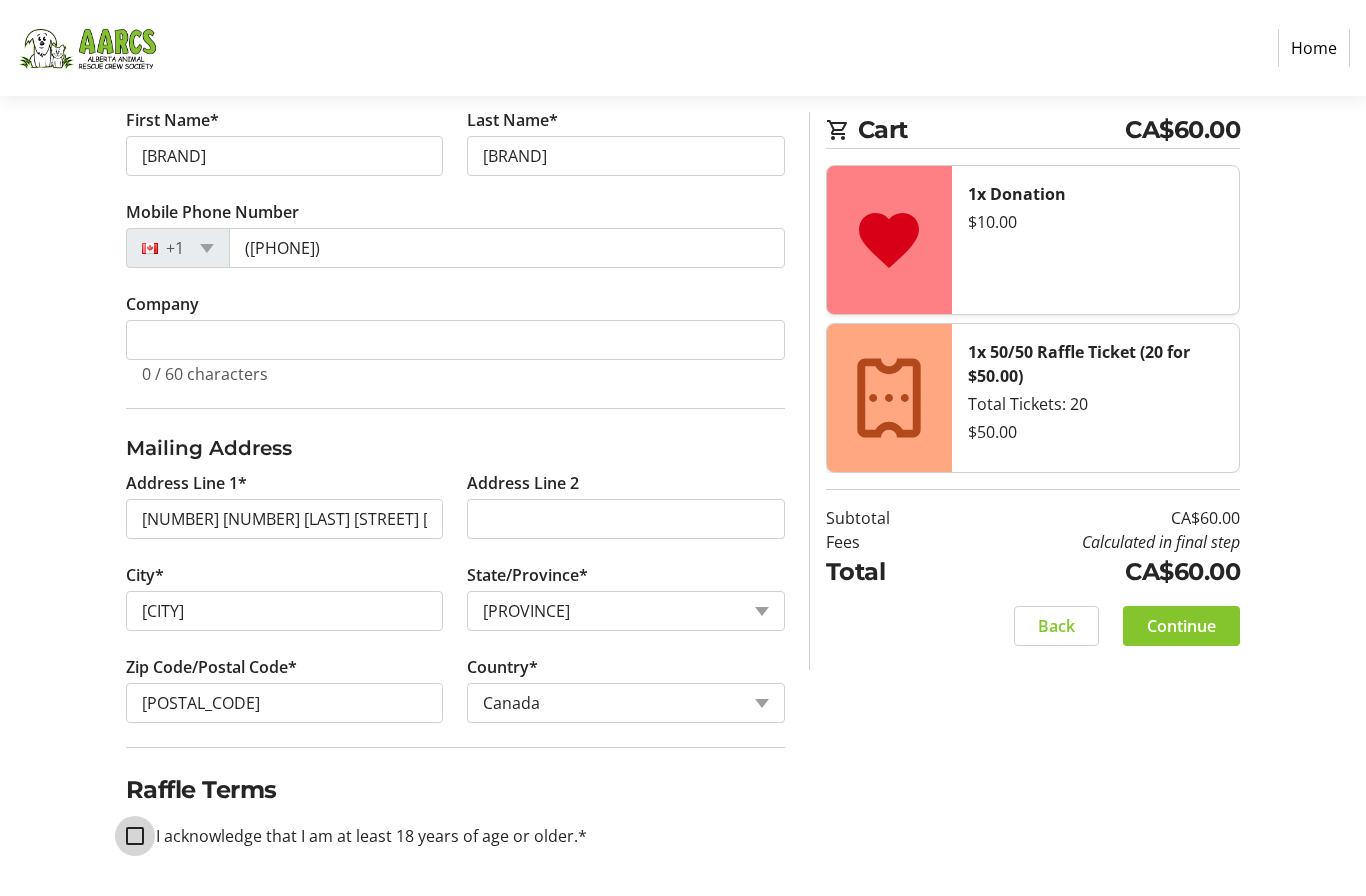 click on "I acknowledge that I am at least 18 years of age or older.*" at bounding box center (135, 836) 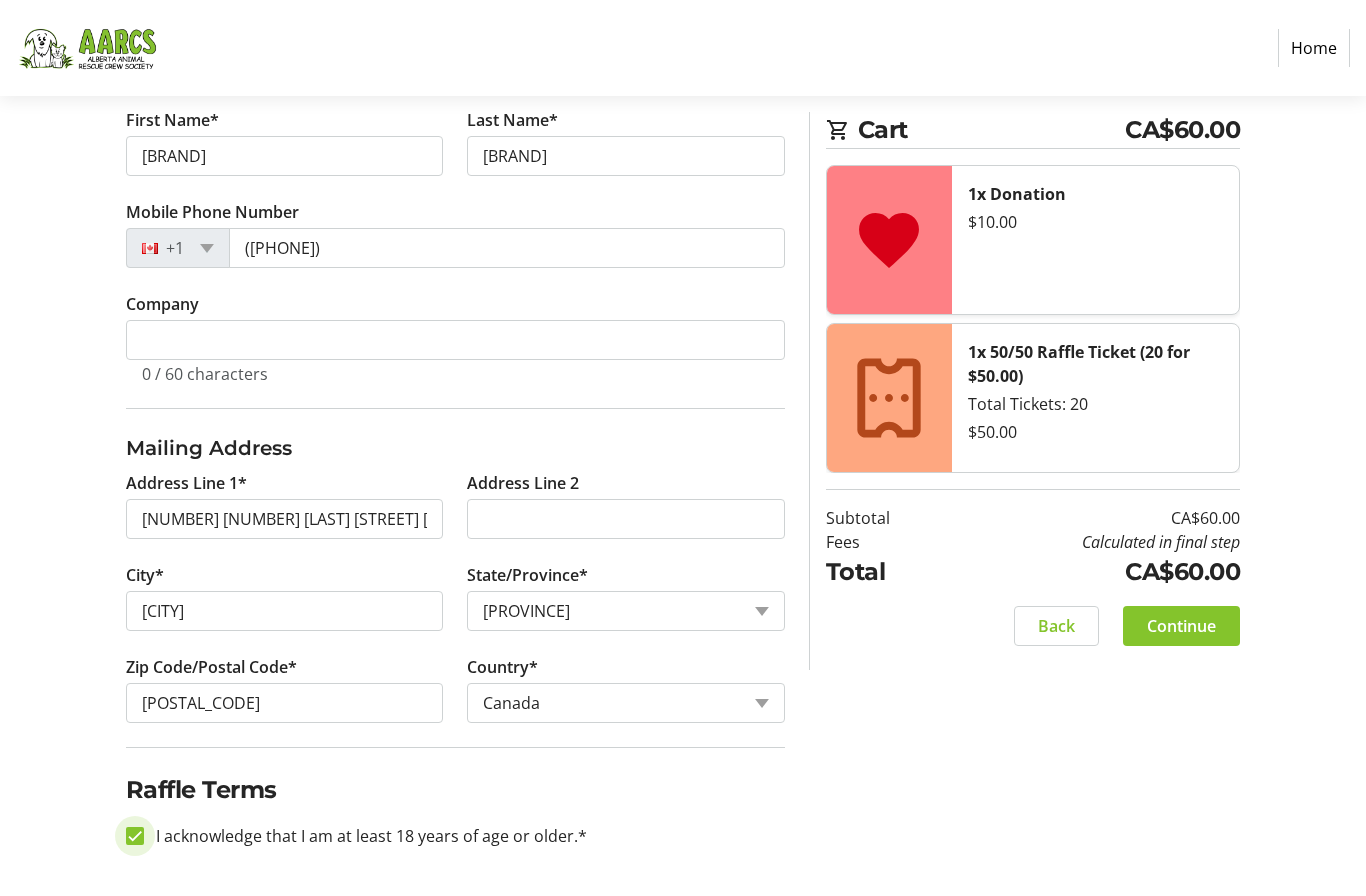 checkbox on "true" 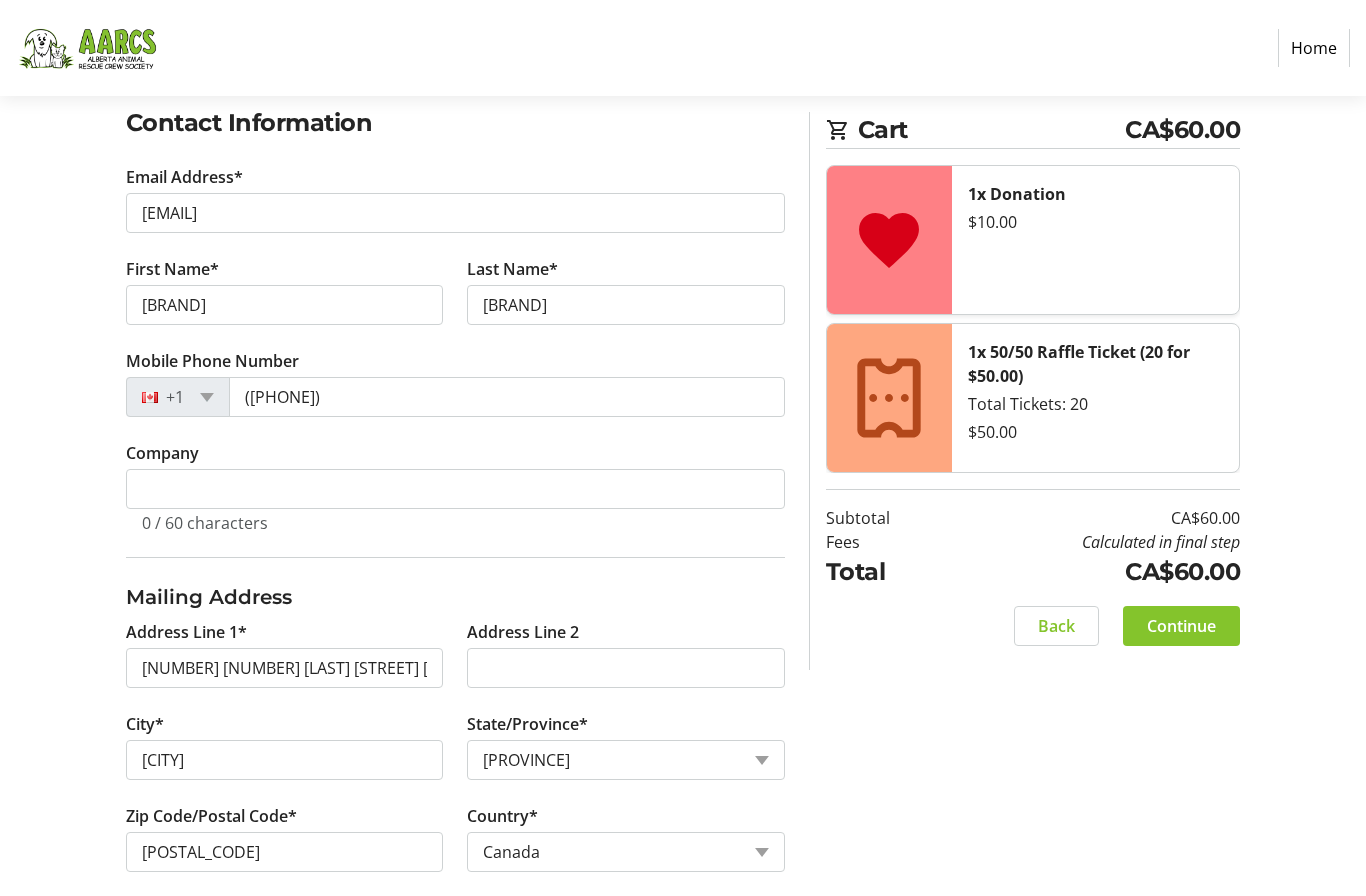 scroll, scrollTop: 405, scrollLeft: 0, axis: vertical 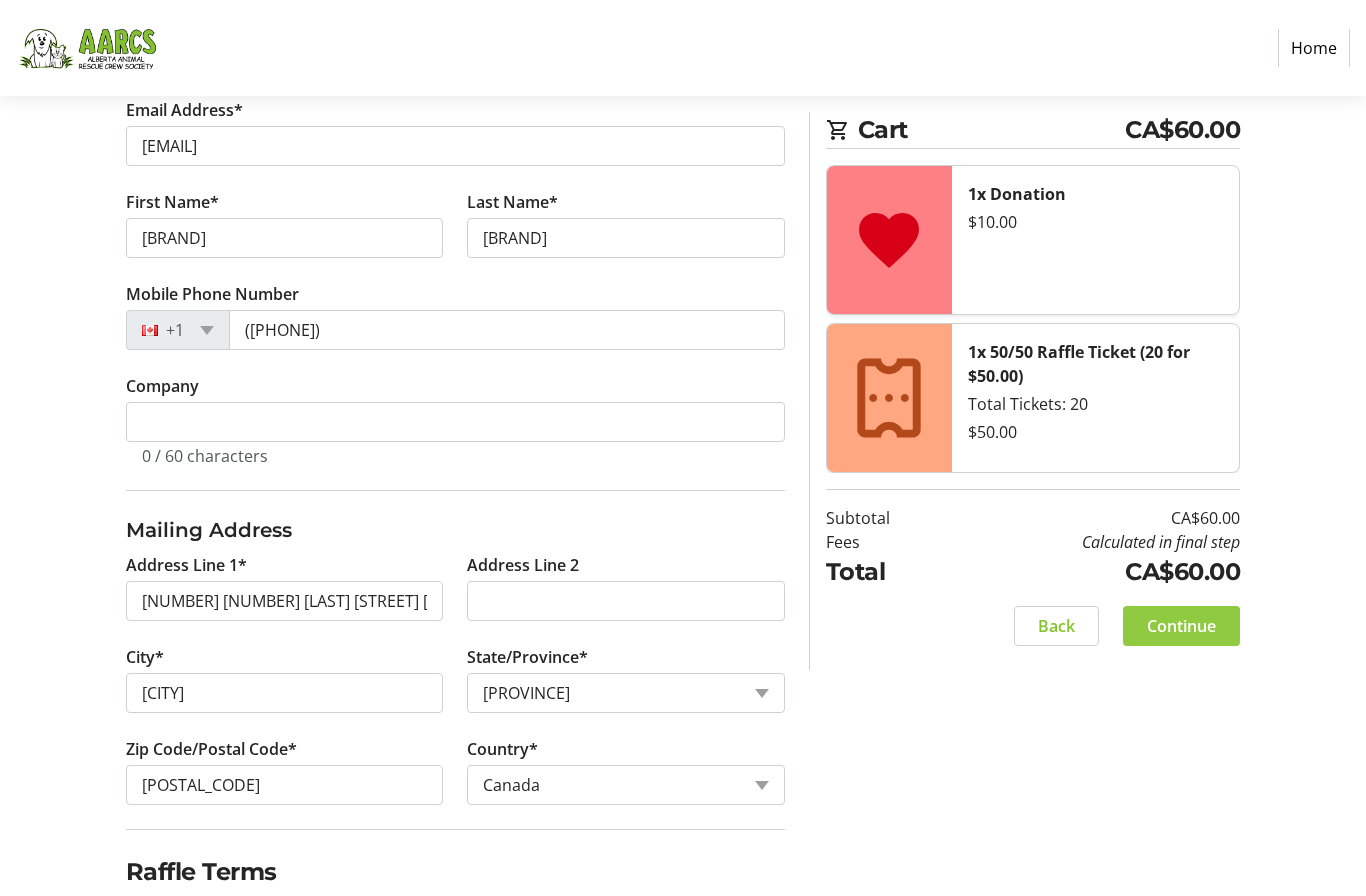 click on "Continue" 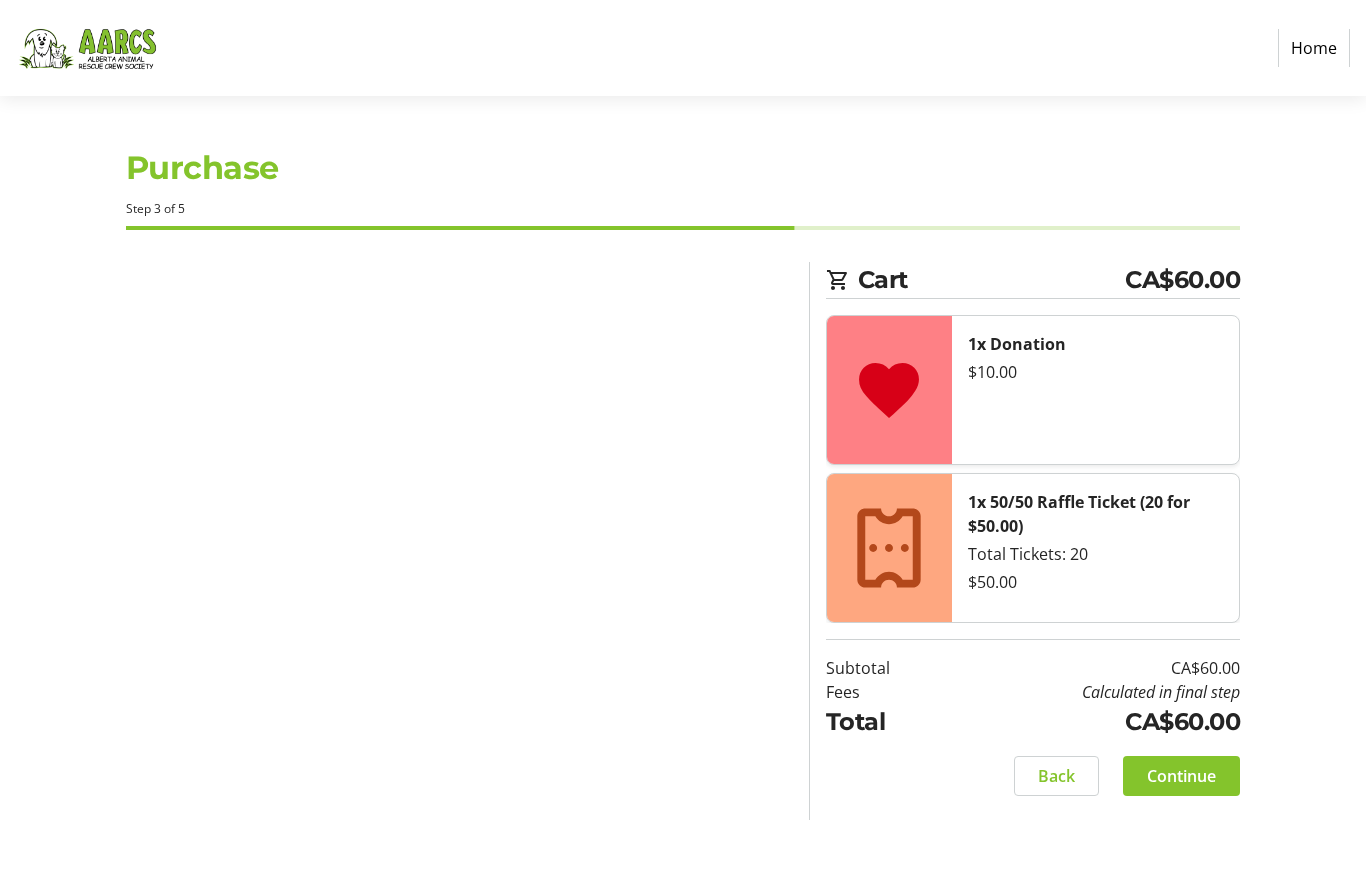 scroll, scrollTop: 82, scrollLeft: 0, axis: vertical 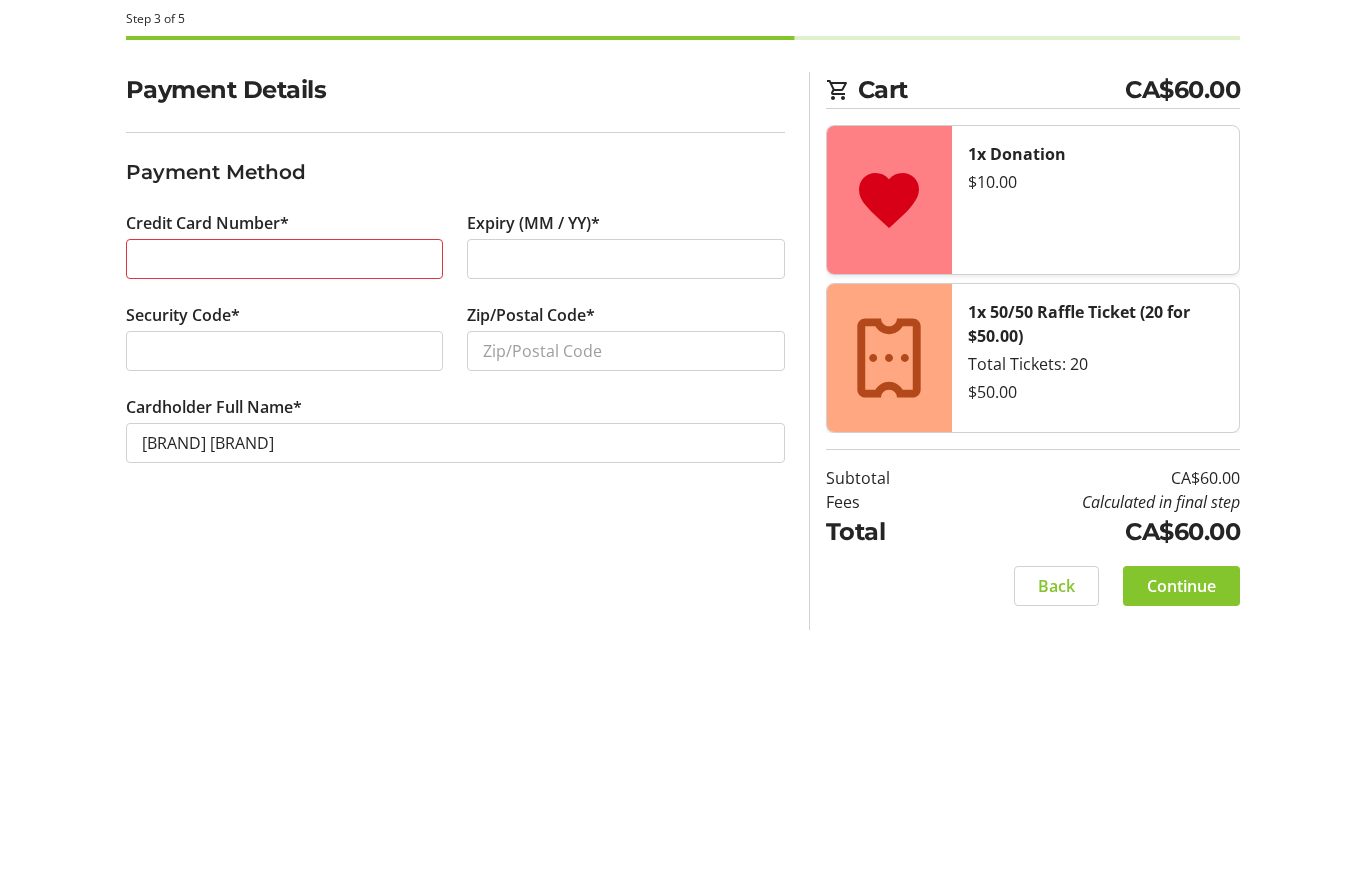 click at bounding box center (626, 449) 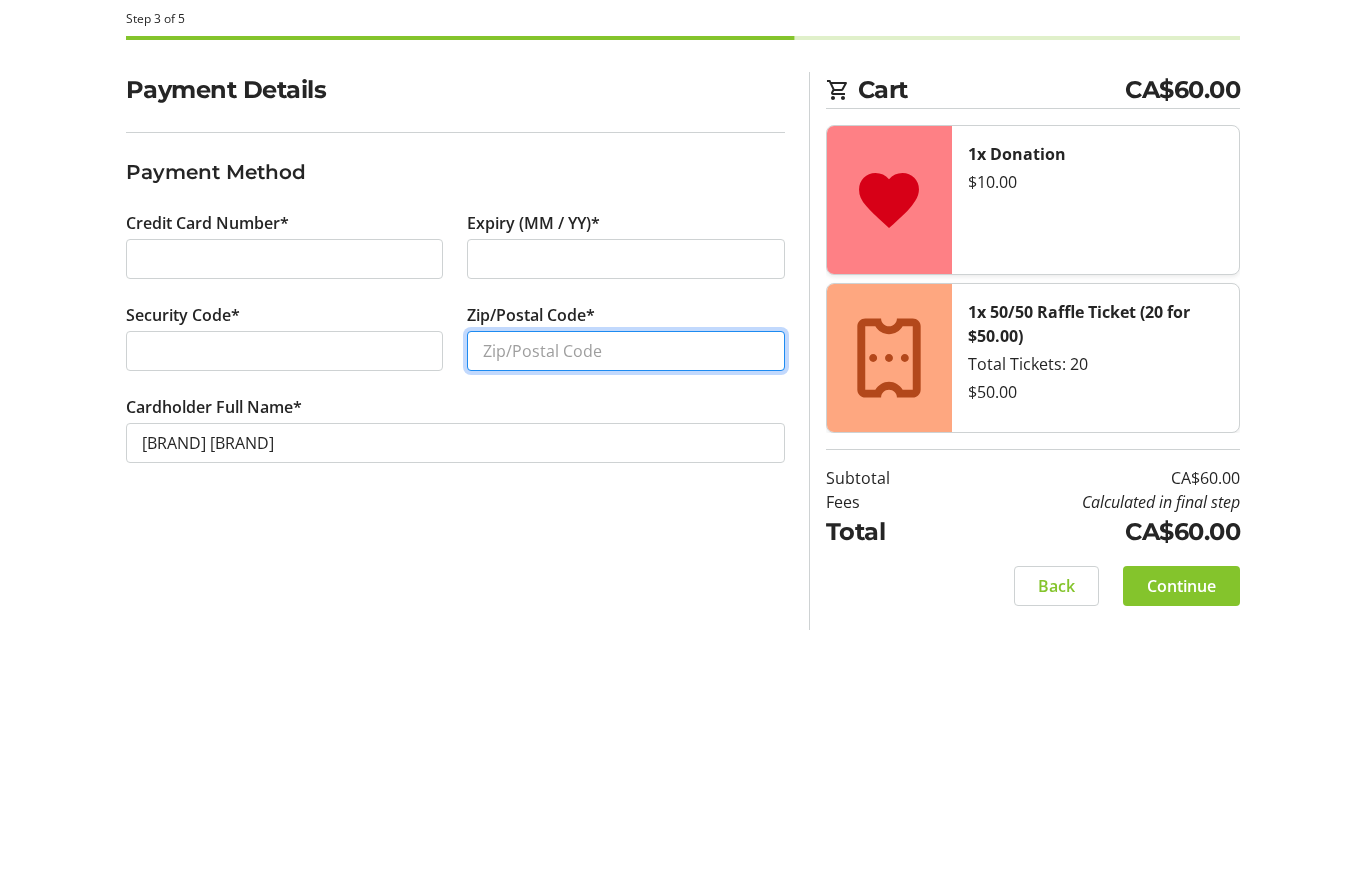 click on "Zip/Postal Code*" at bounding box center (626, 541) 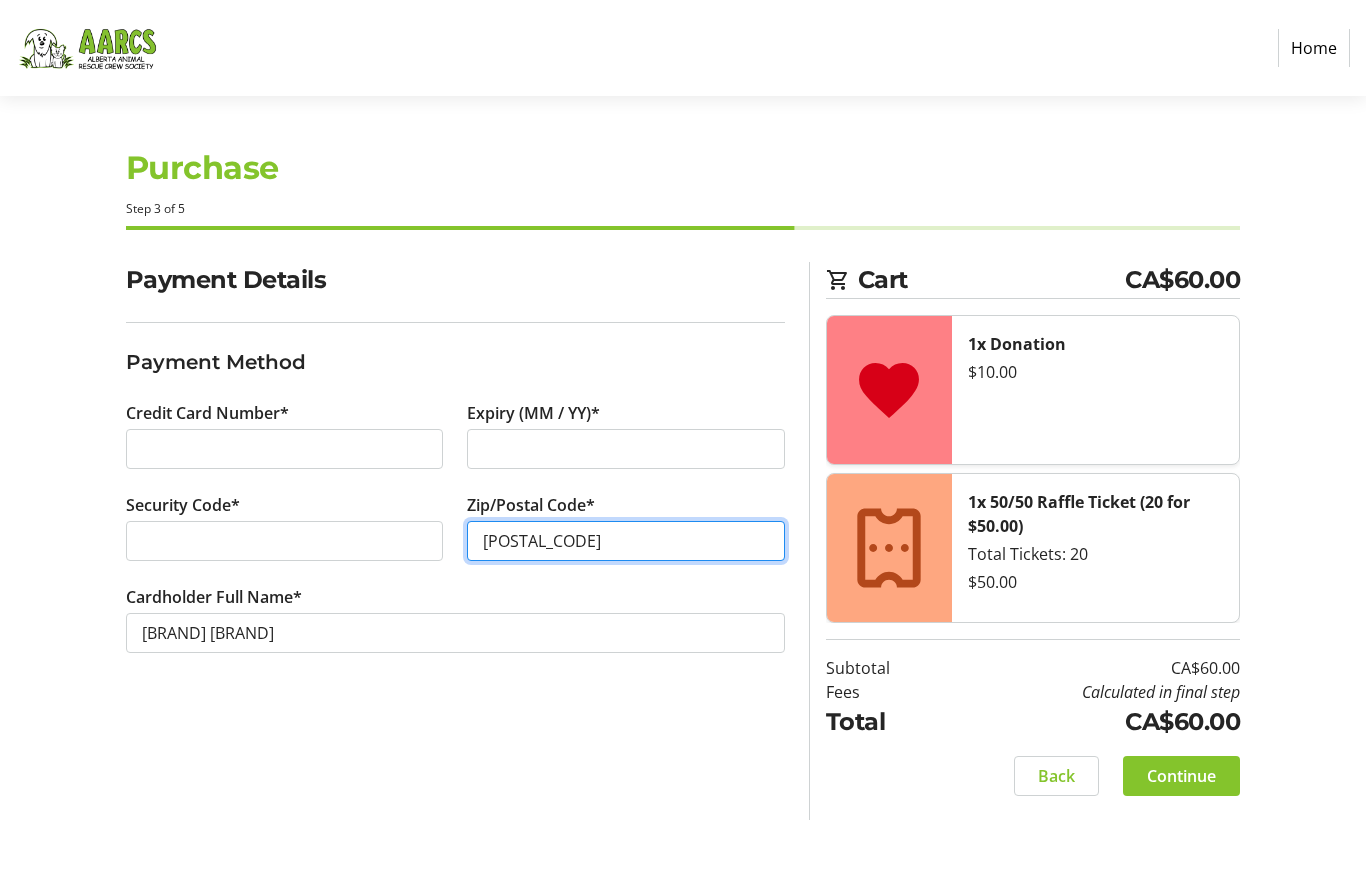 type on "[POSTAL_CODE]" 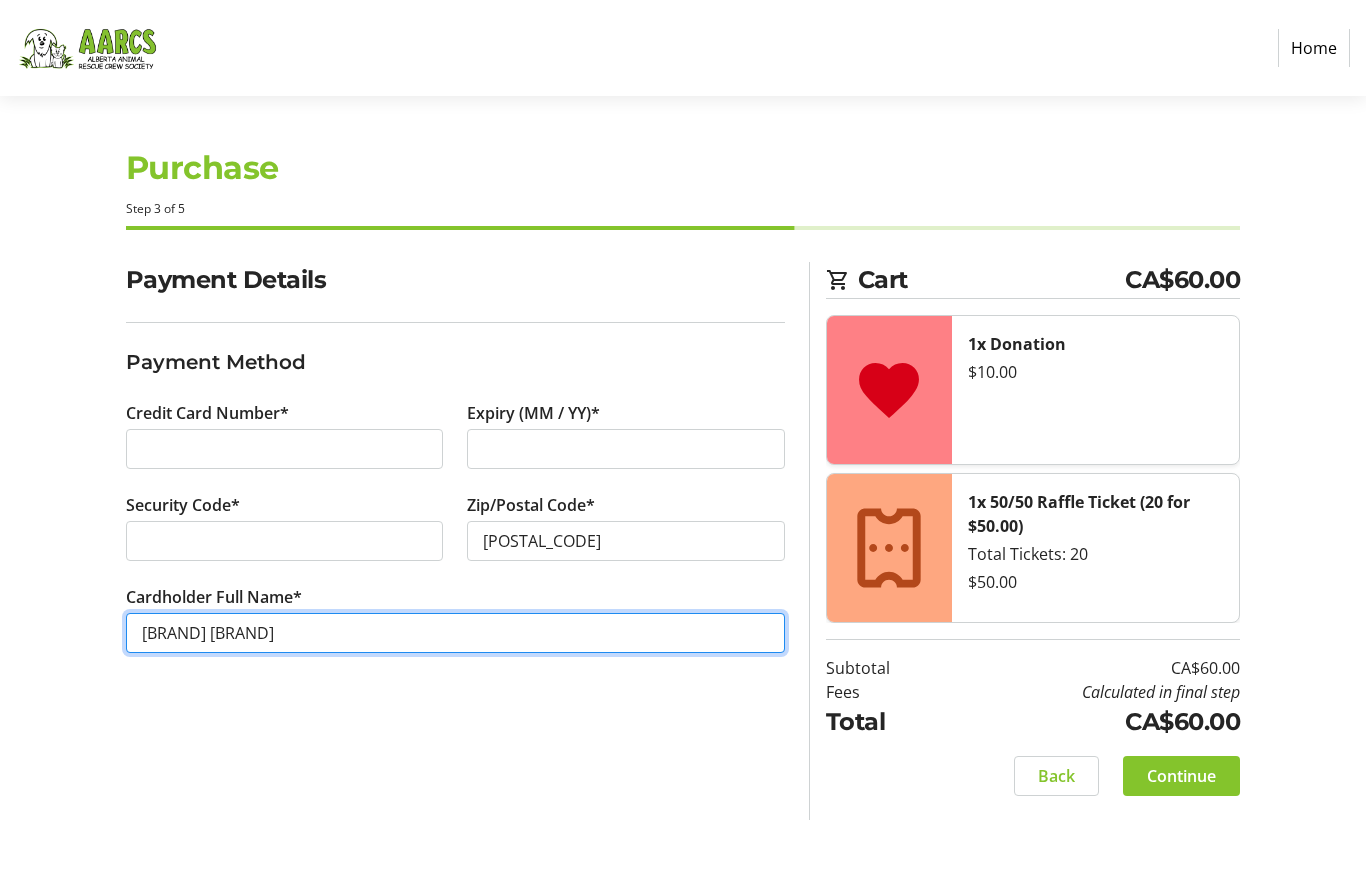 click on "[BRAND] [BRAND]" at bounding box center [455, 633] 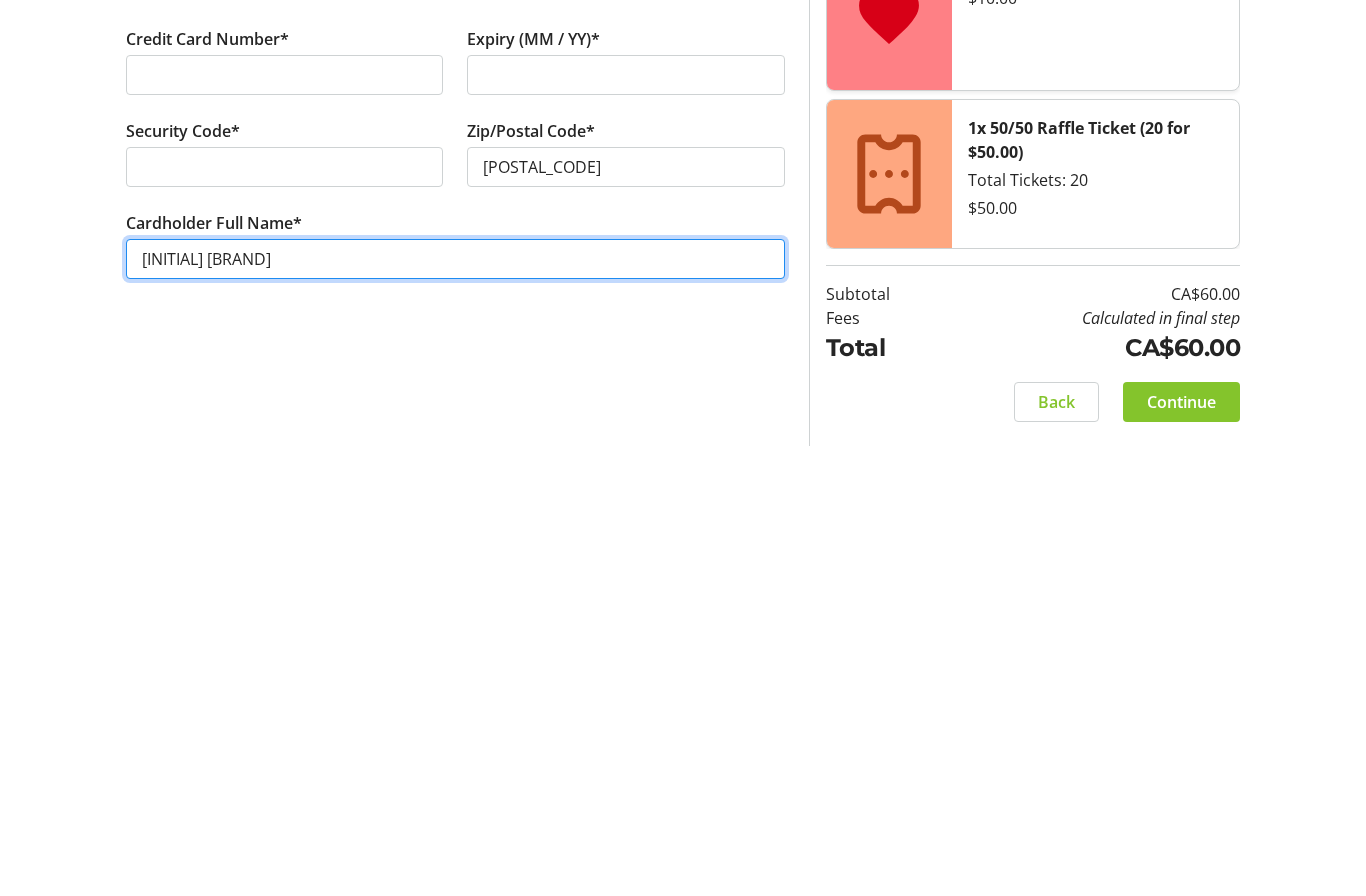 click on "[INITIAL] [BRAND]" at bounding box center [455, 633] 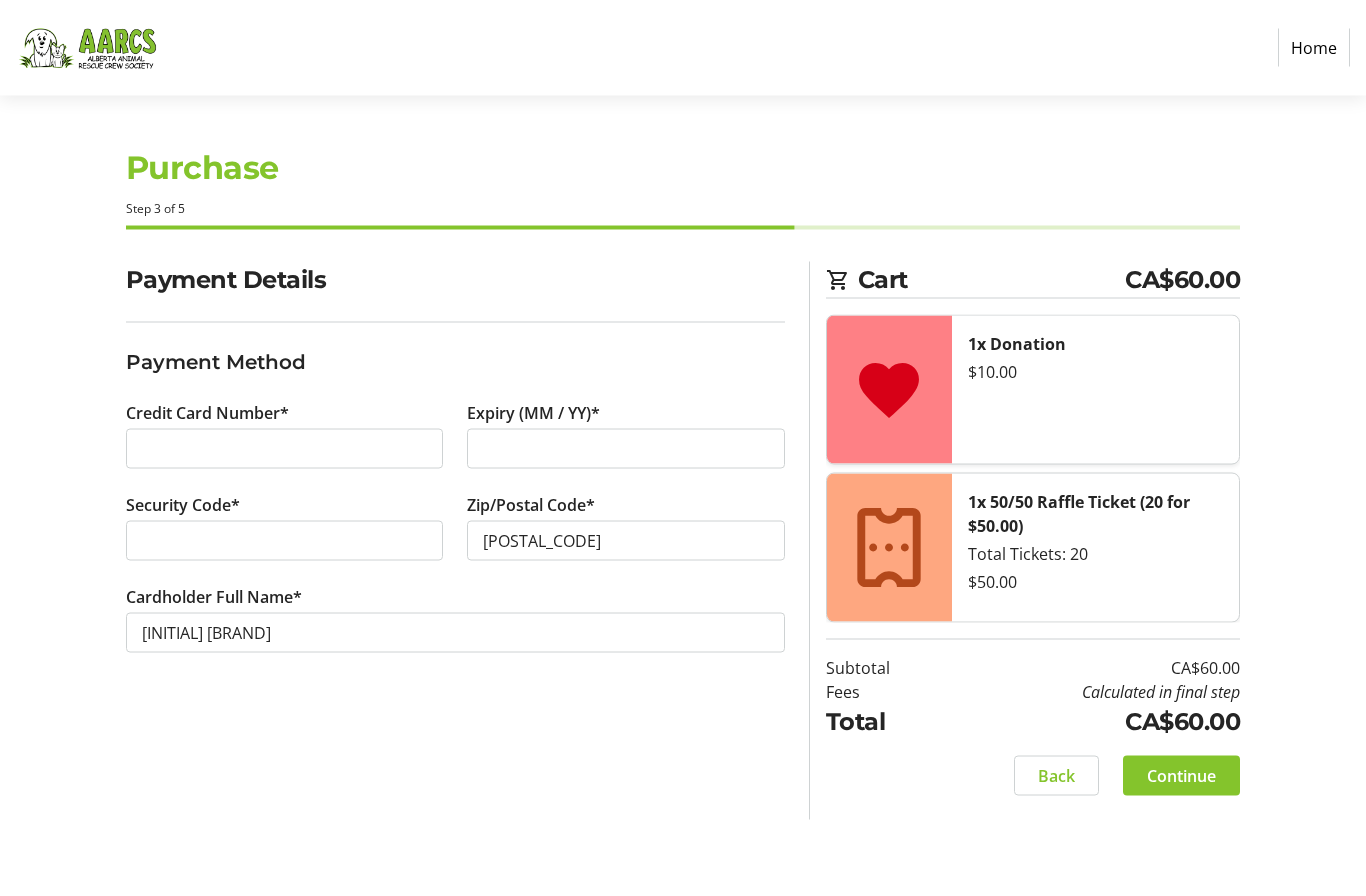 scroll, scrollTop: 0, scrollLeft: 0, axis: both 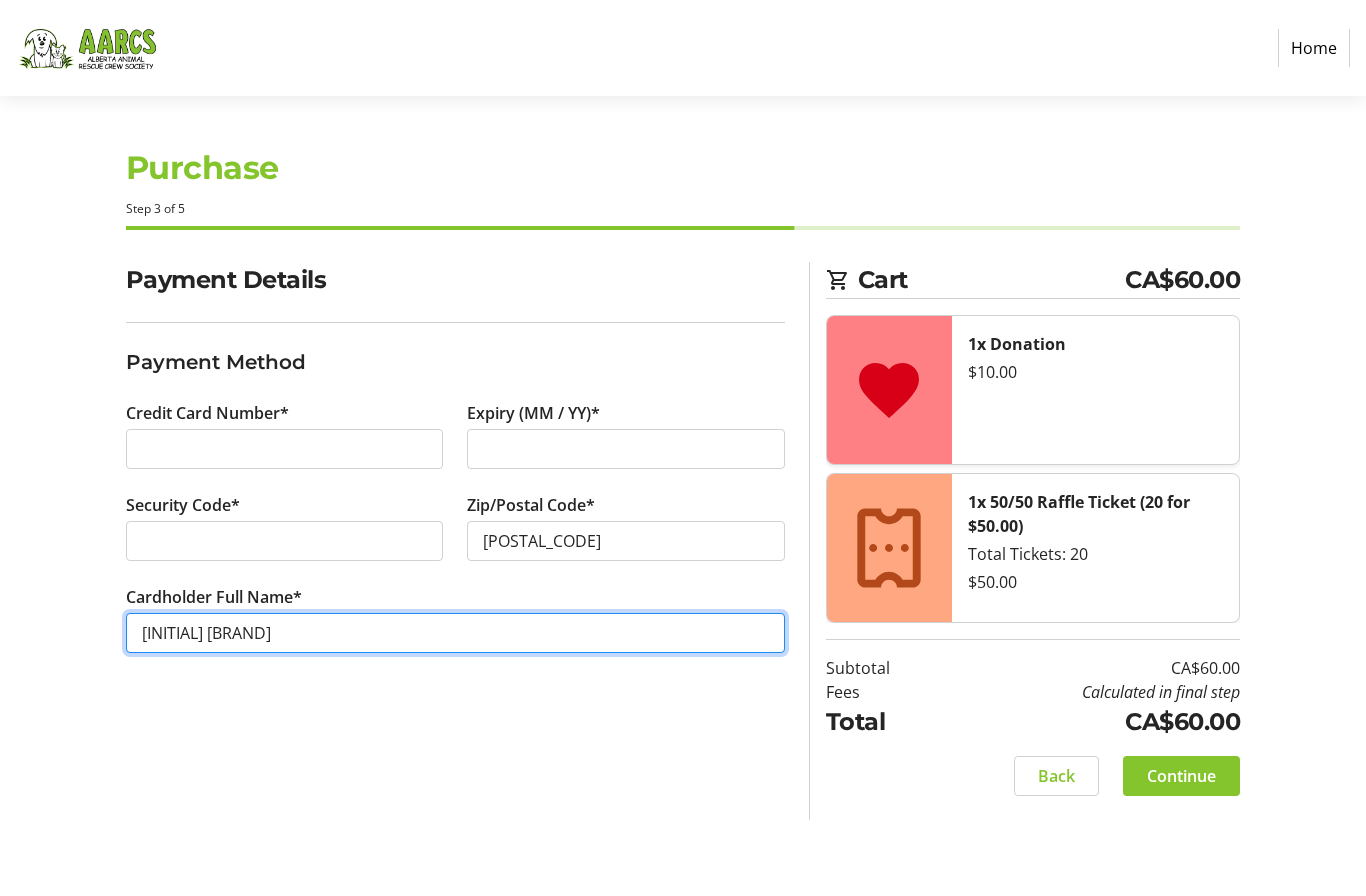 type on "[INITIAL] [BRAND]" 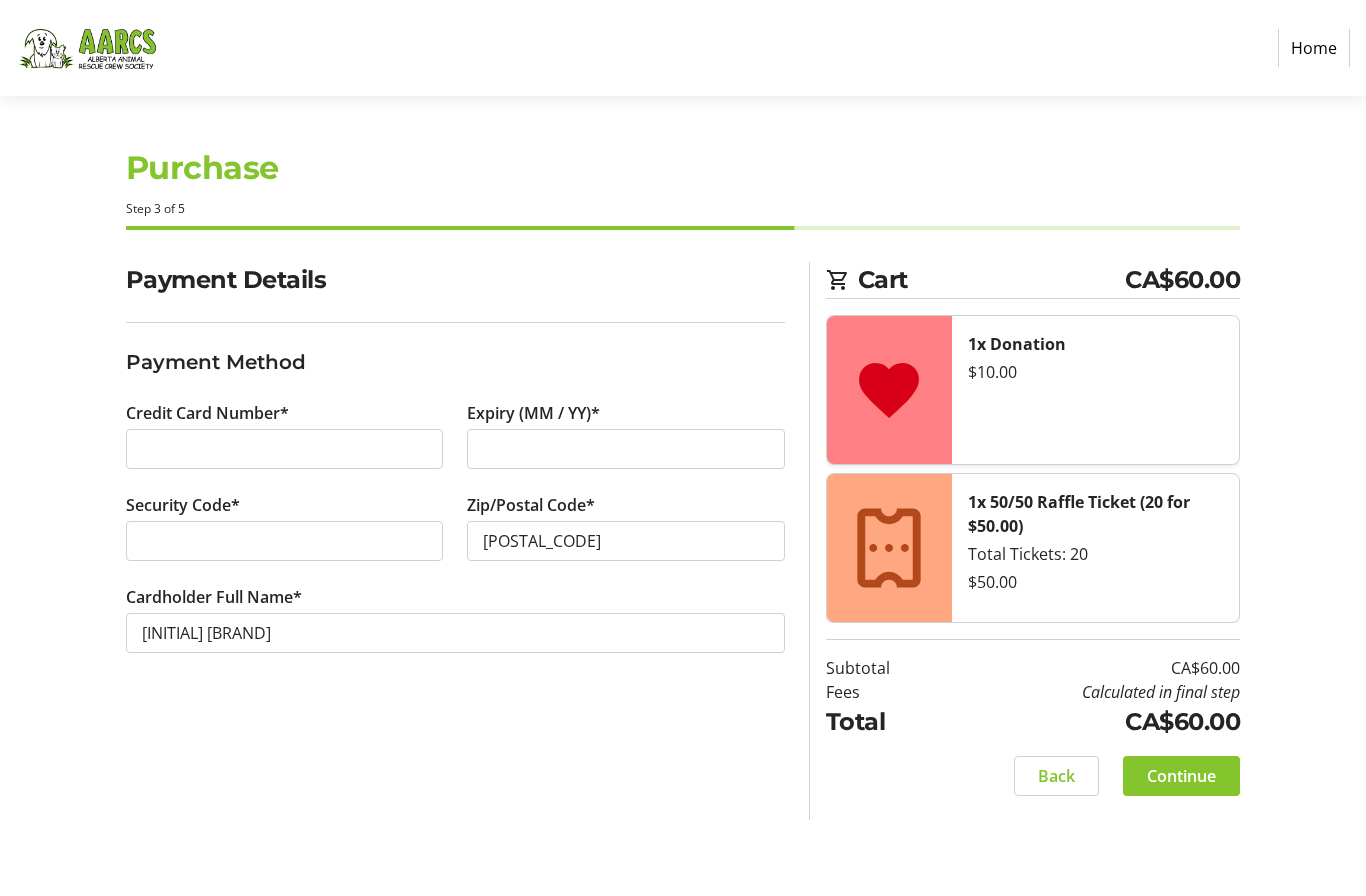 click on "Continue" 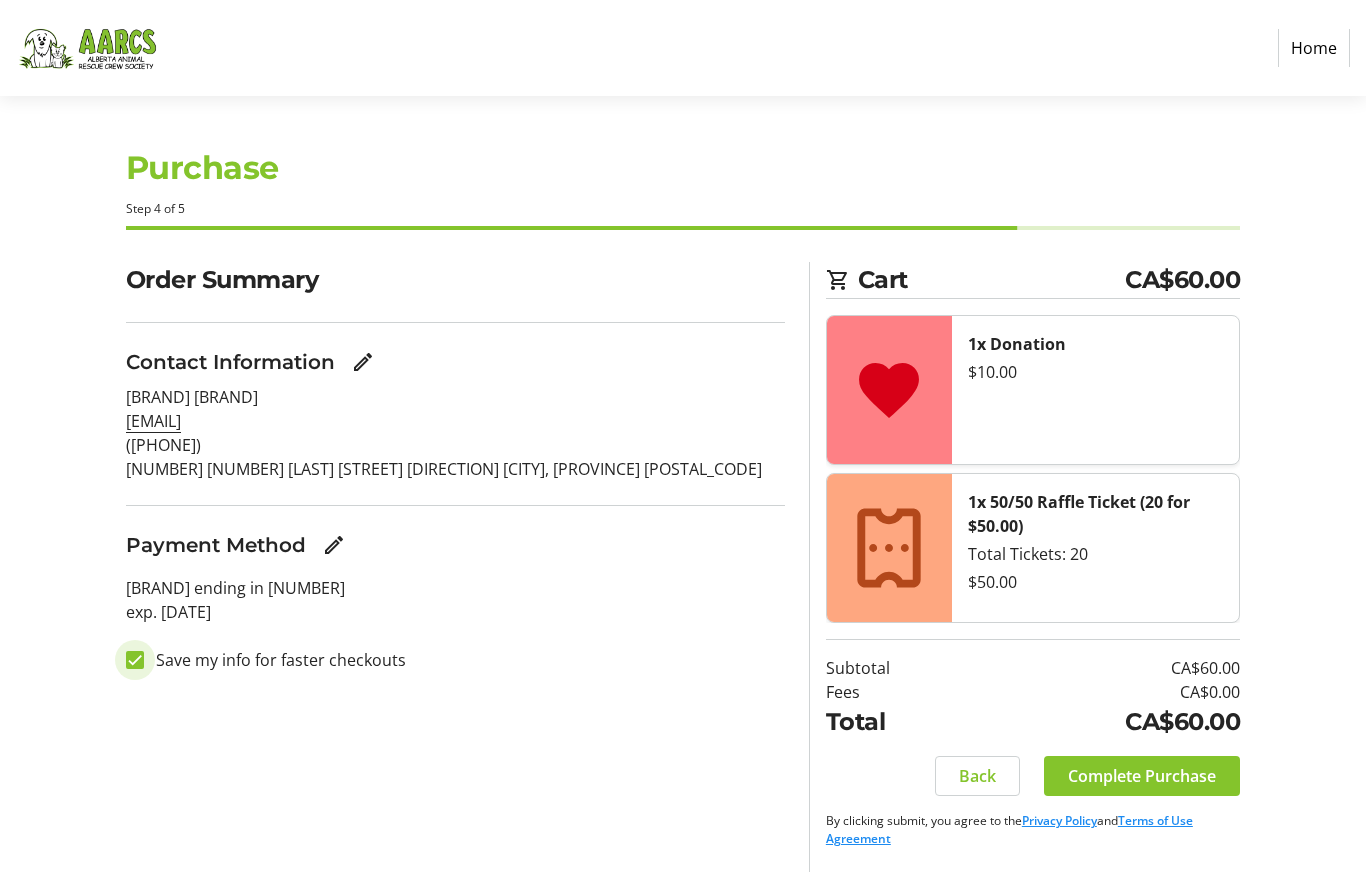 click on "Save my info for faster checkouts" at bounding box center (135, 660) 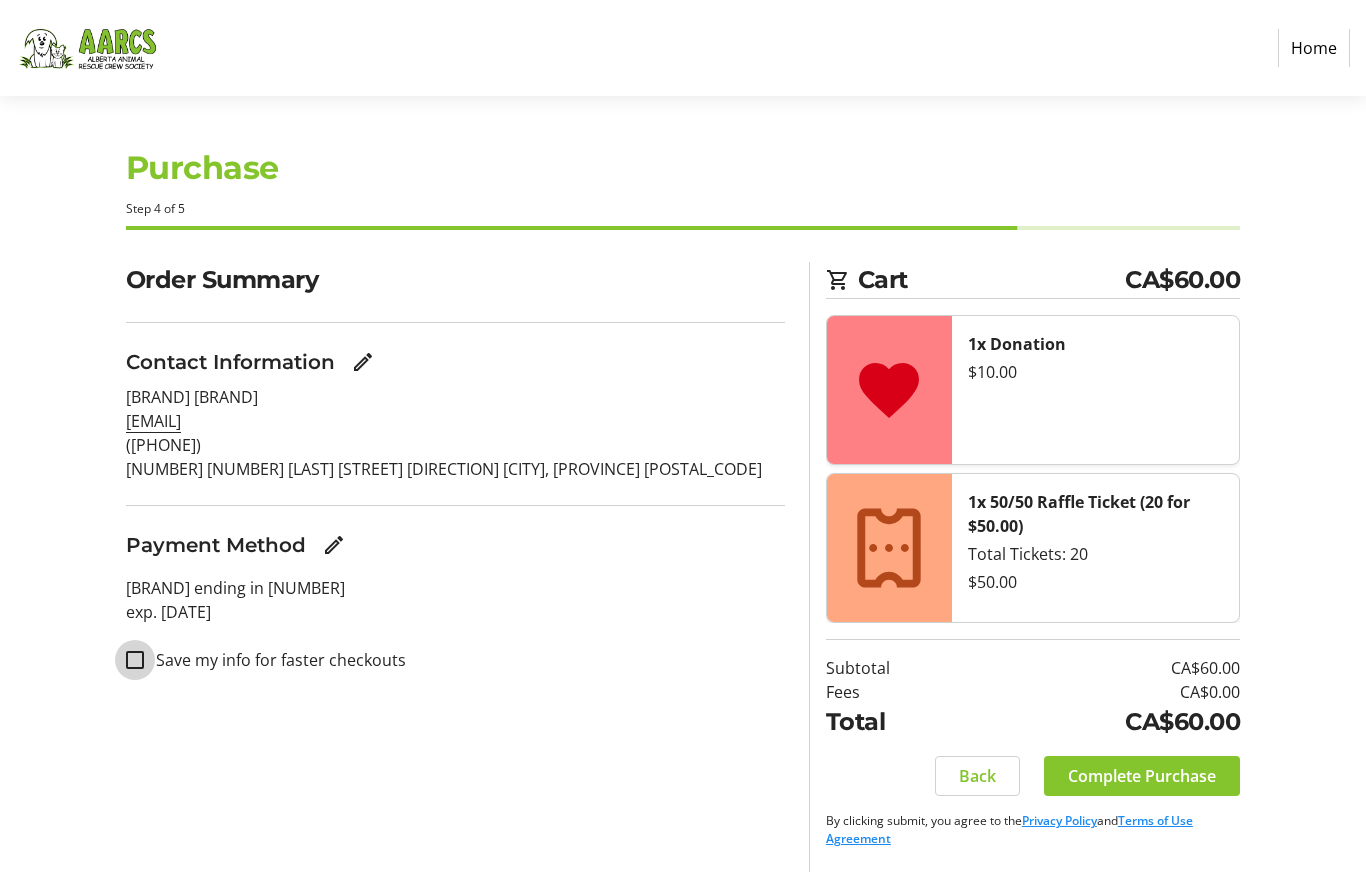 checkbox on "false" 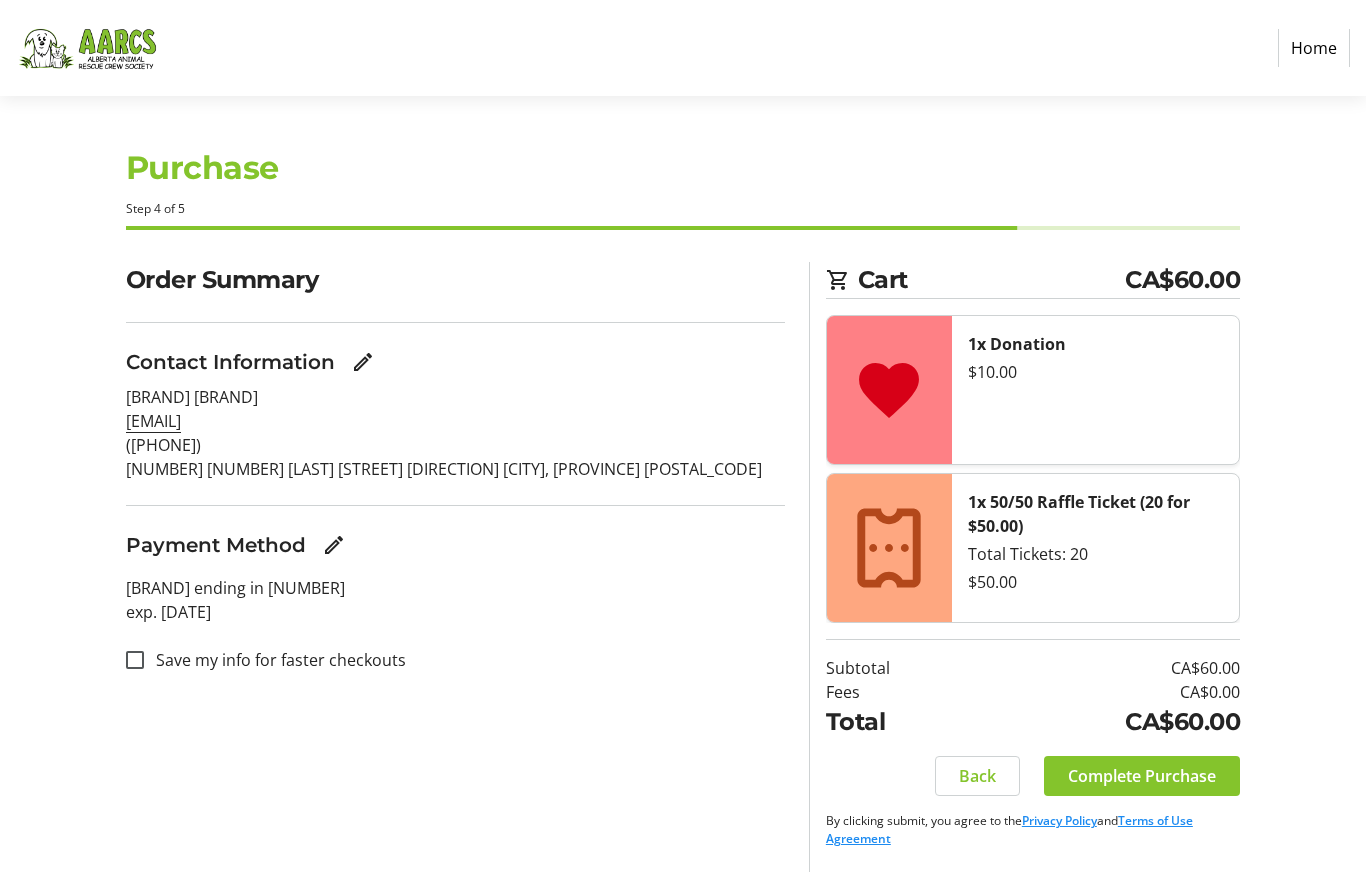 click on "Complete Purchase" 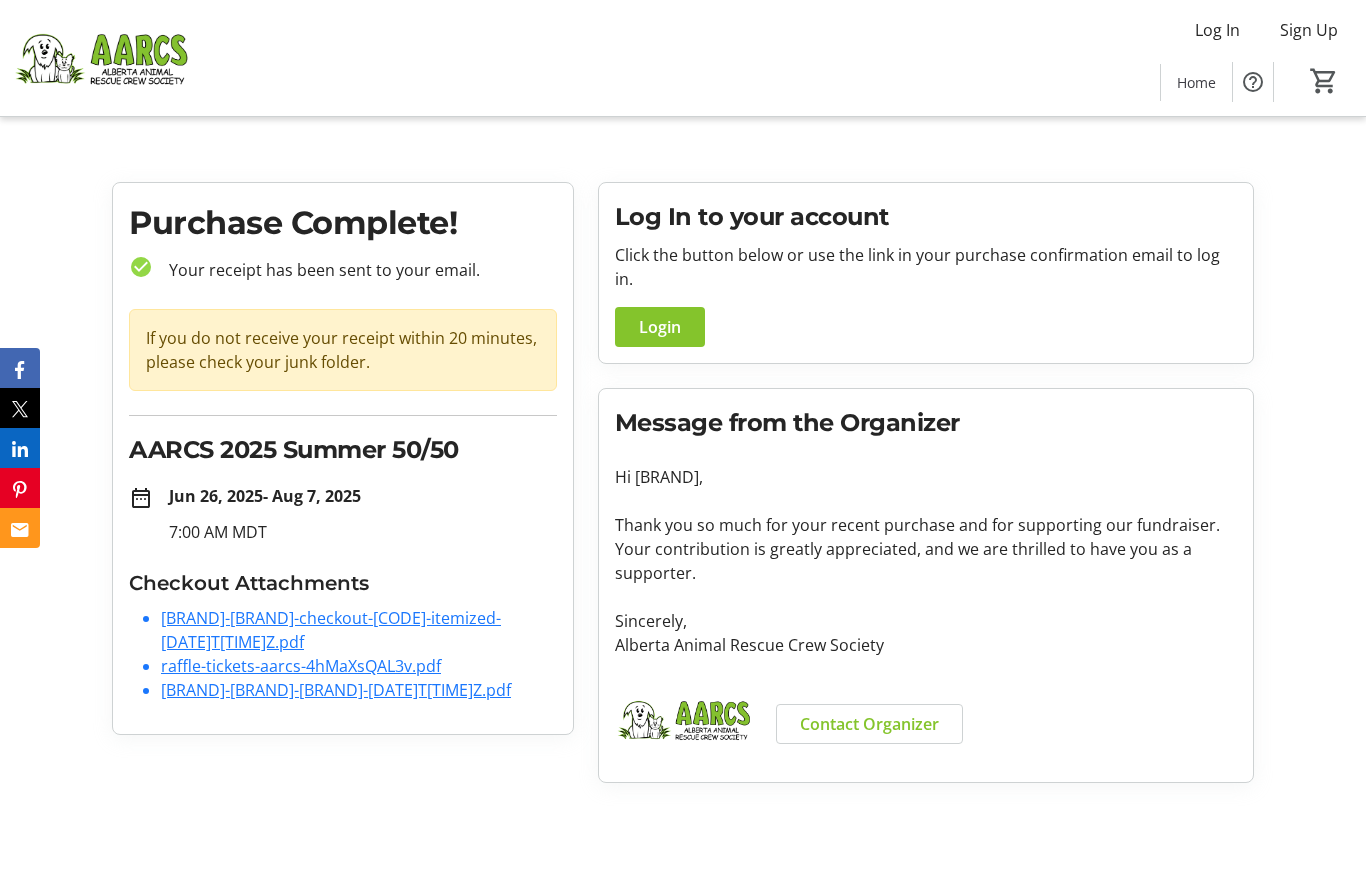 click on "[BRAND]-[BRAND]-checkout-[CODE]-itemized-[DATE]T[TIME]Z.pdf" 